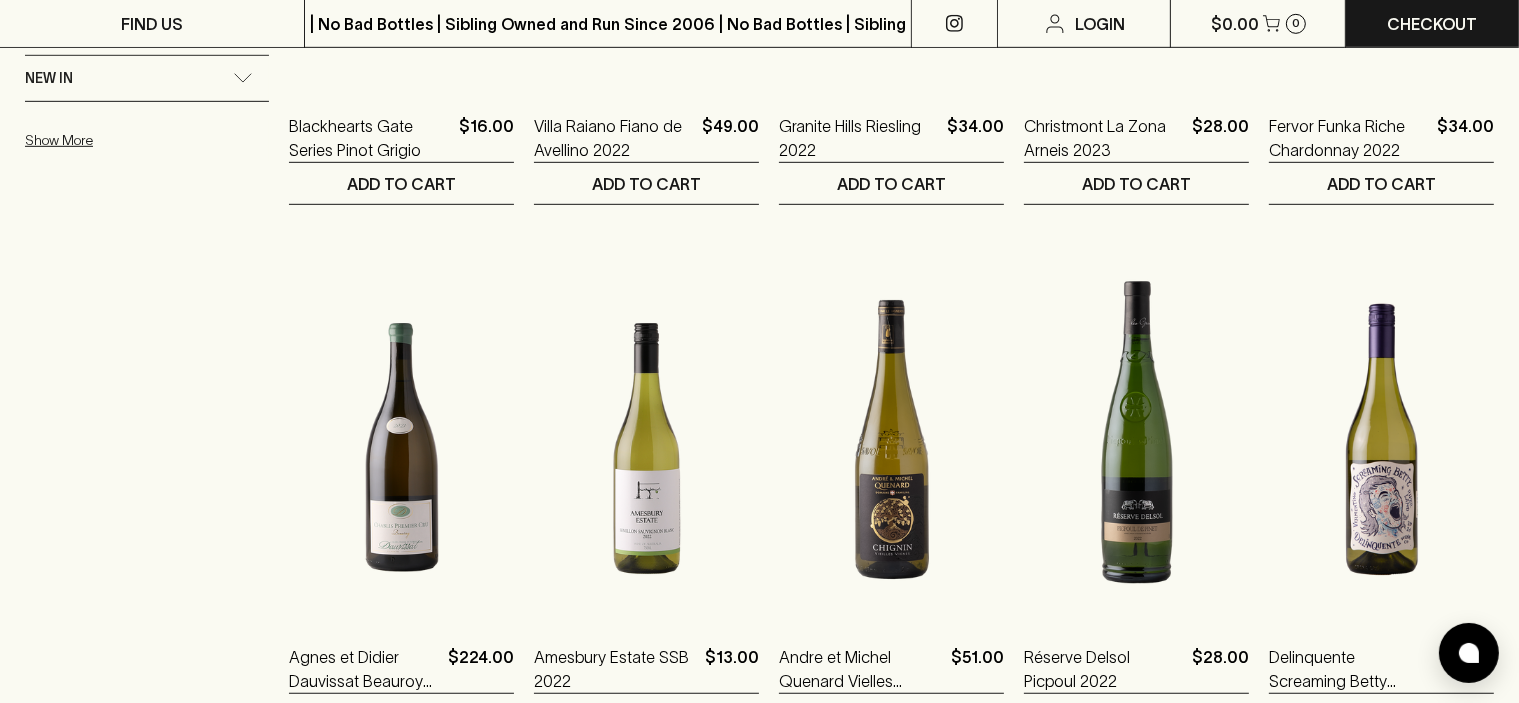 scroll, scrollTop: 1035, scrollLeft: 0, axis: vertical 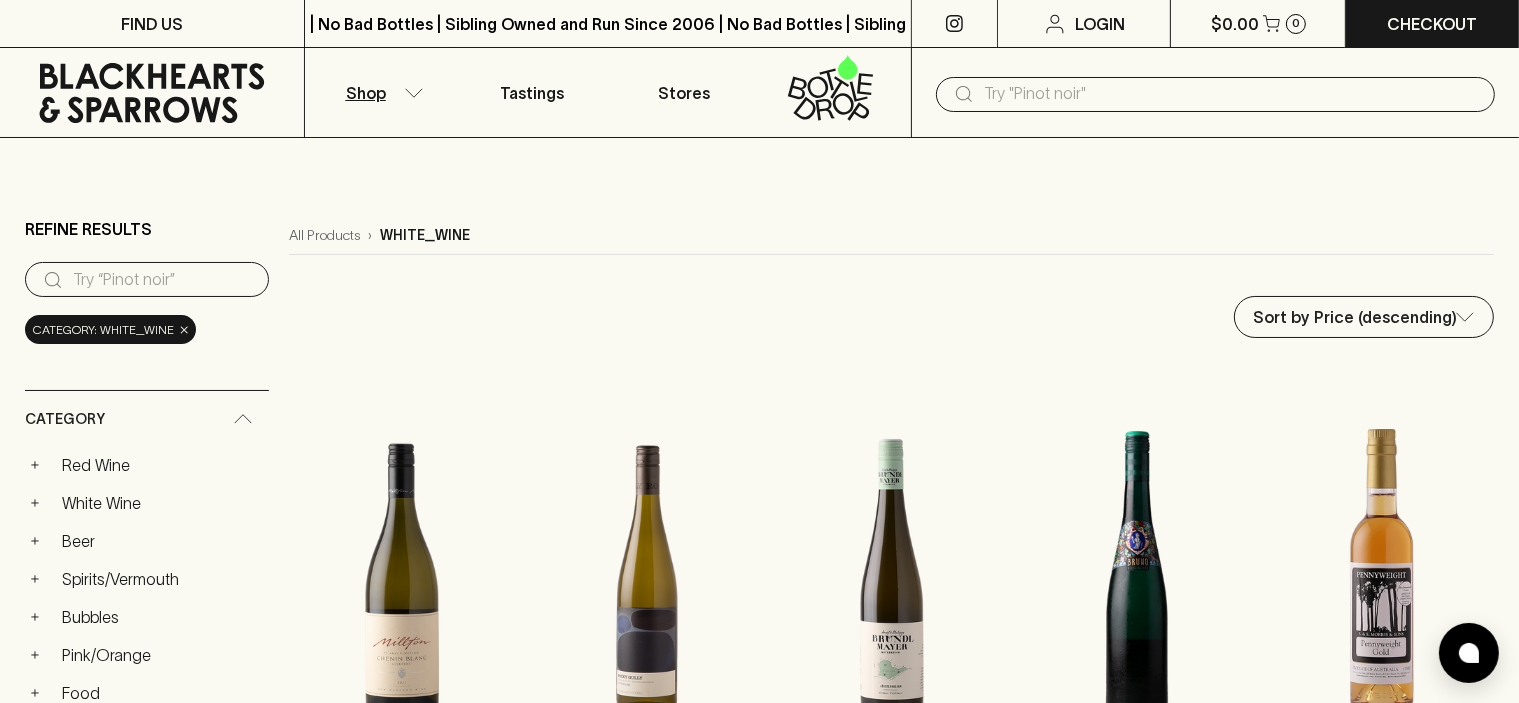 click on "Shop" at bounding box center (366, 93) 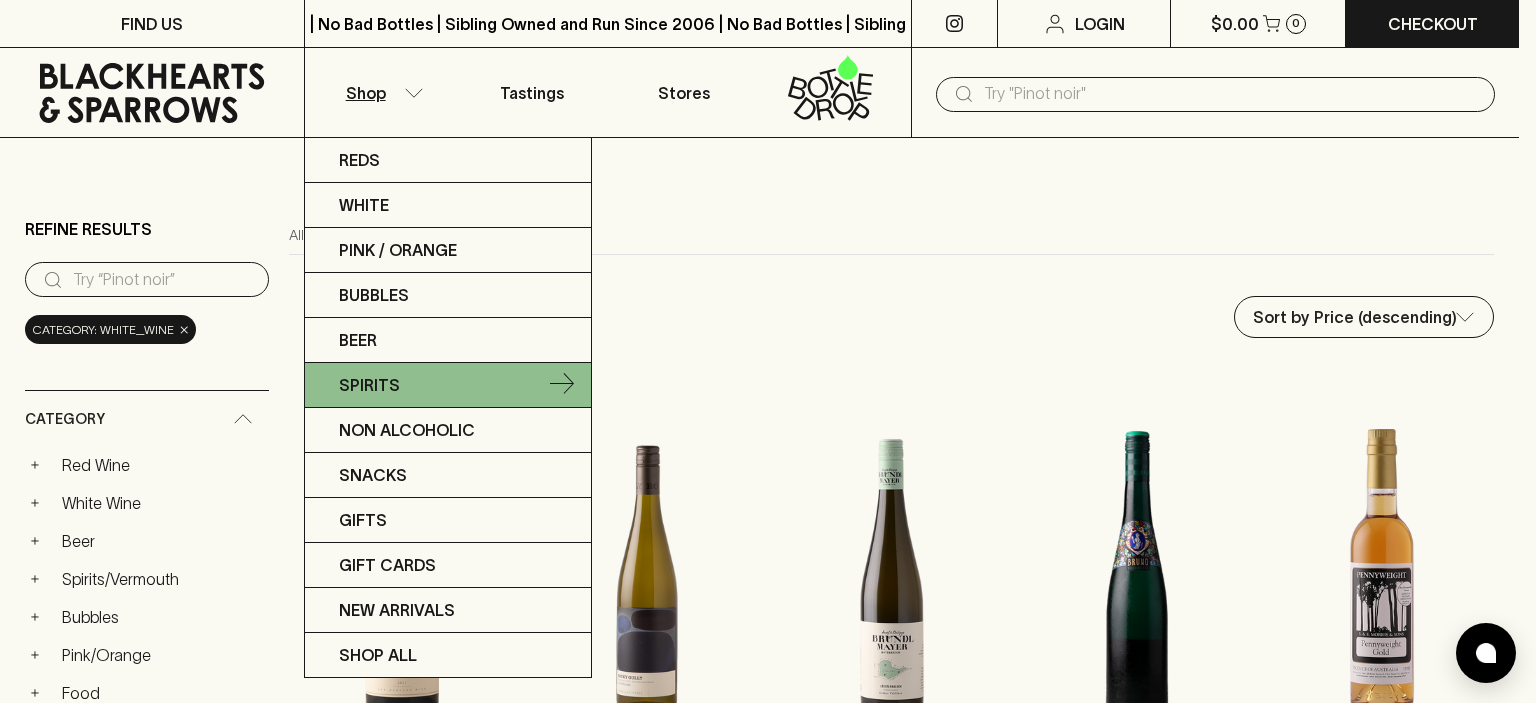 click on "Spirits" at bounding box center [369, 385] 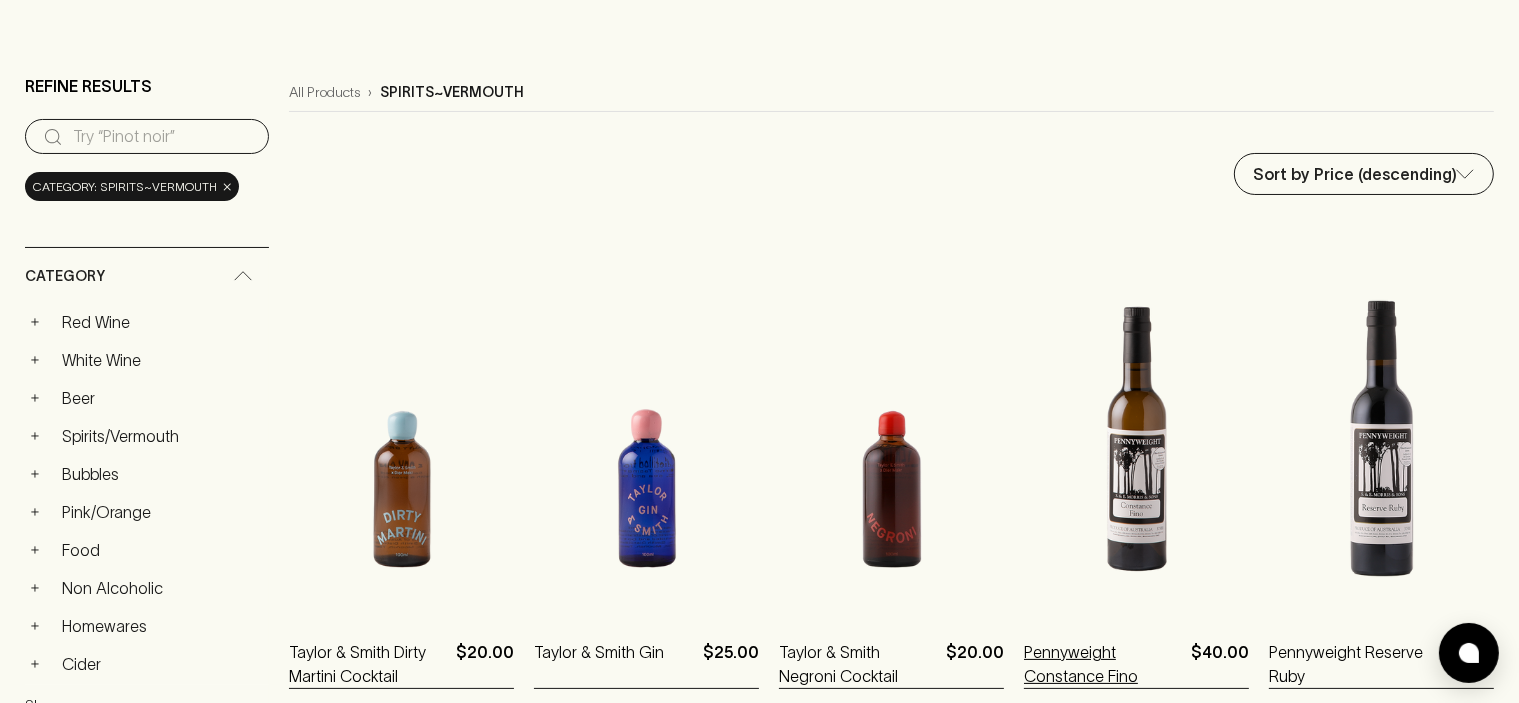 scroll, scrollTop: 400, scrollLeft: 0, axis: vertical 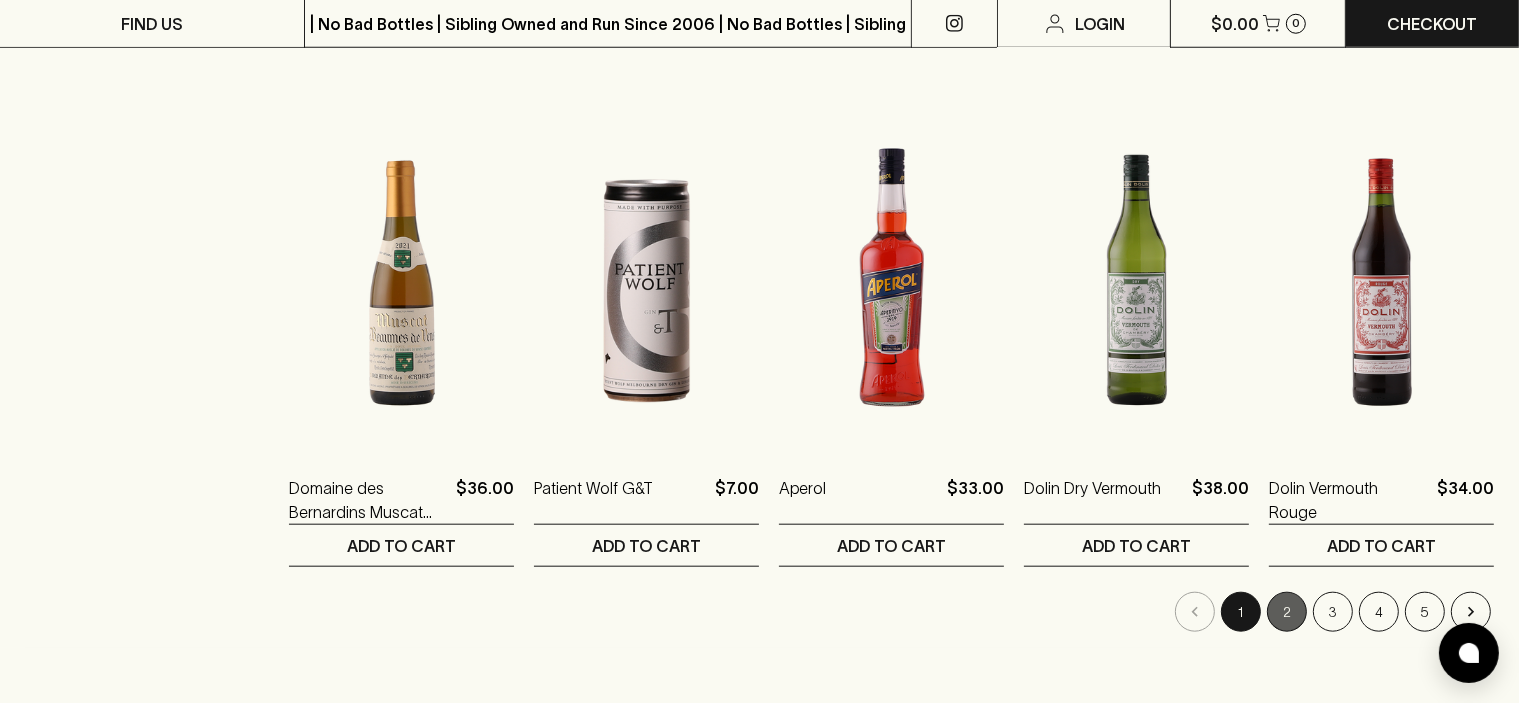 click on "2" at bounding box center [1287, 612] 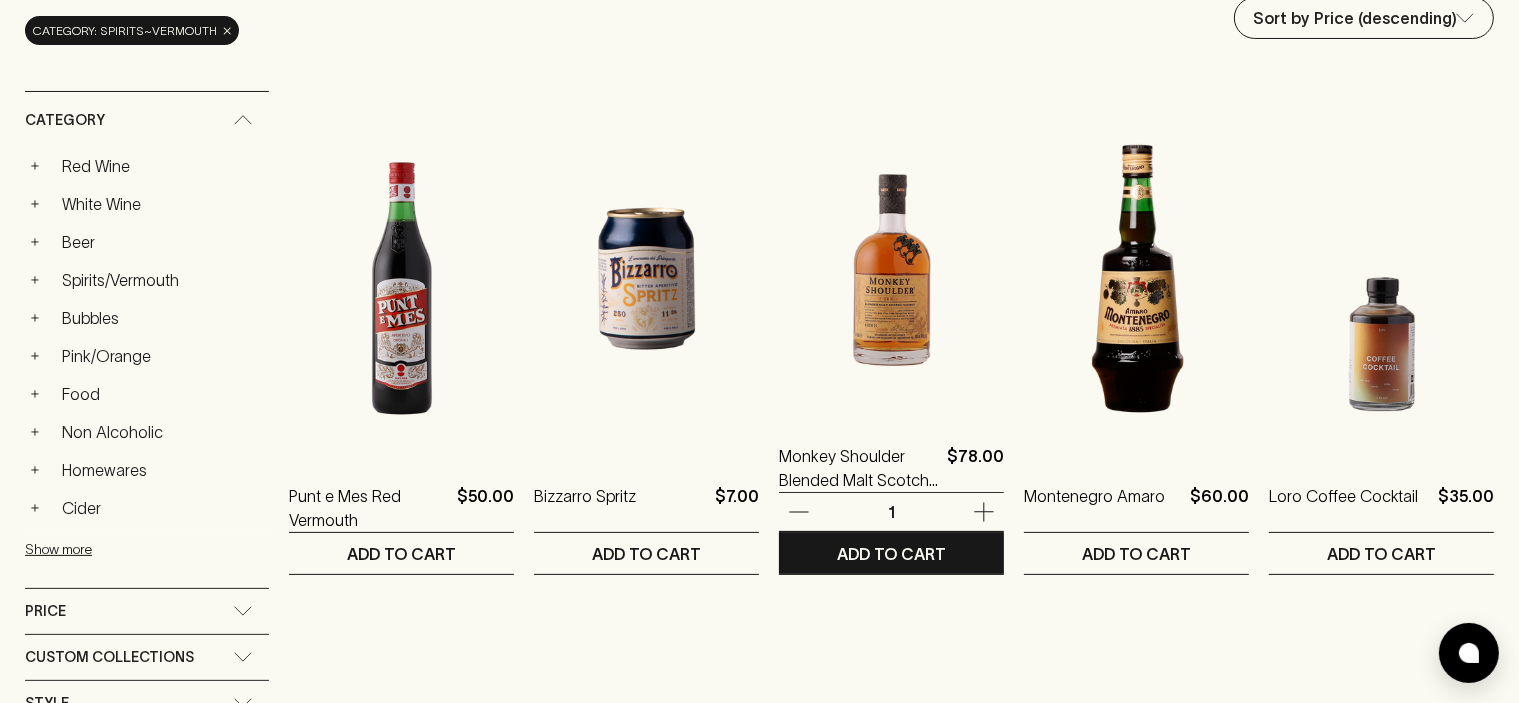 scroll, scrollTop: 300, scrollLeft: 0, axis: vertical 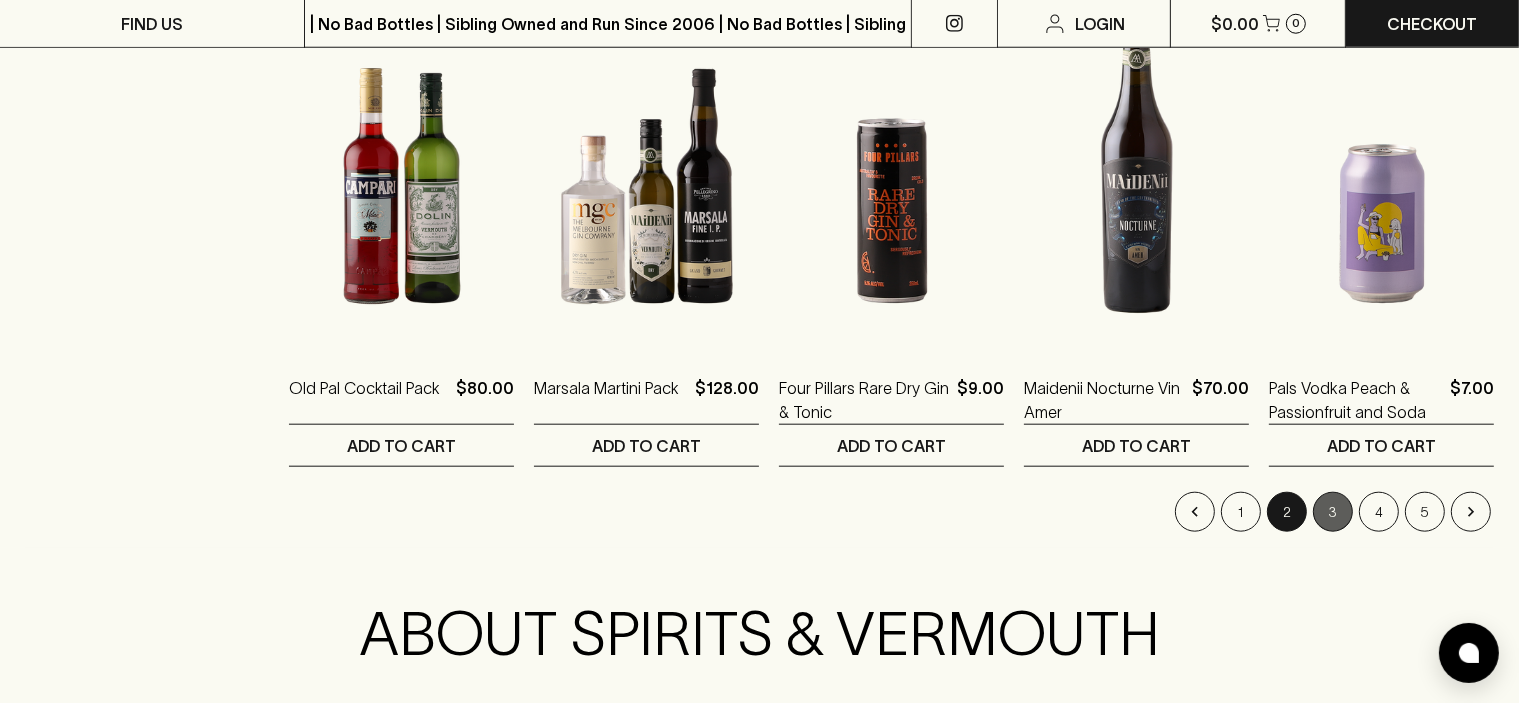 click on "3" at bounding box center (1333, 512) 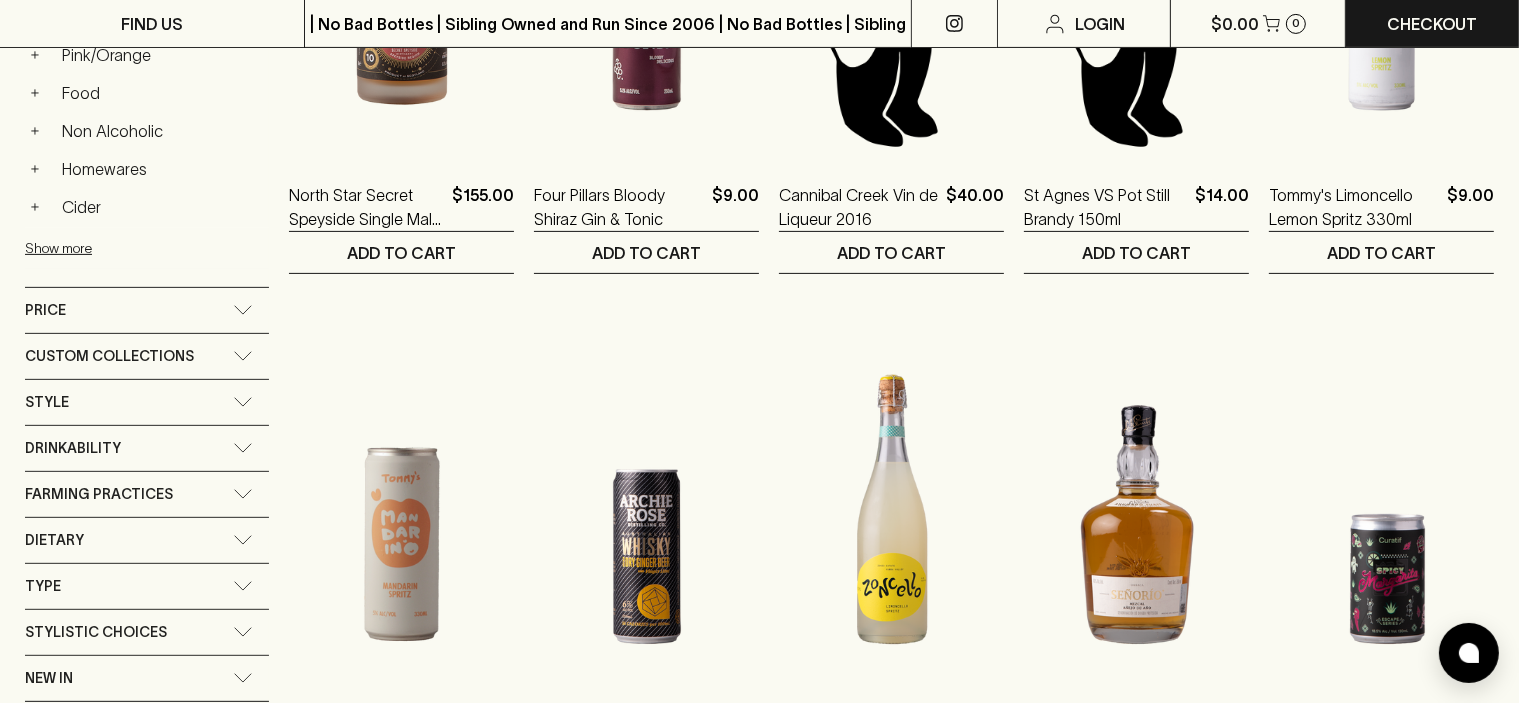 scroll, scrollTop: 800, scrollLeft: 0, axis: vertical 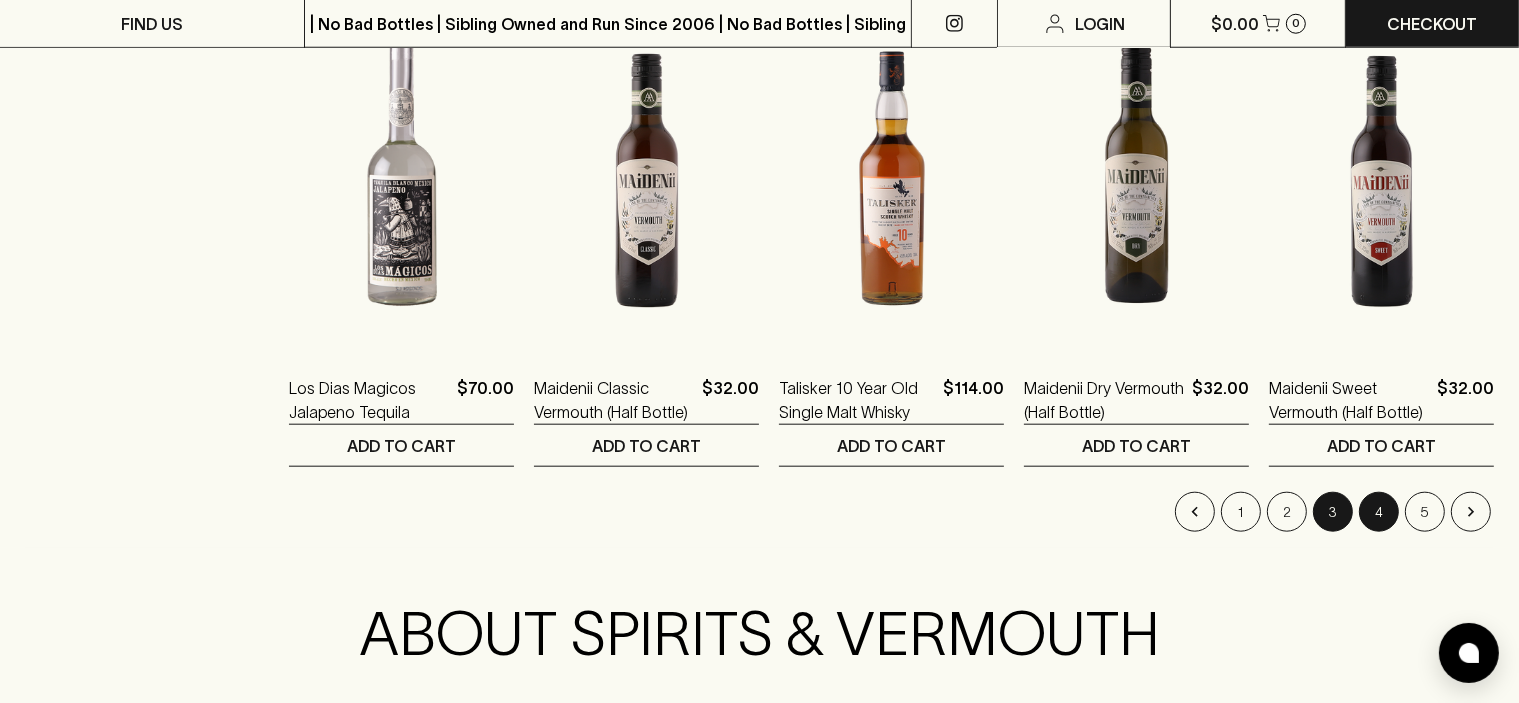 click on "4" at bounding box center (1379, 512) 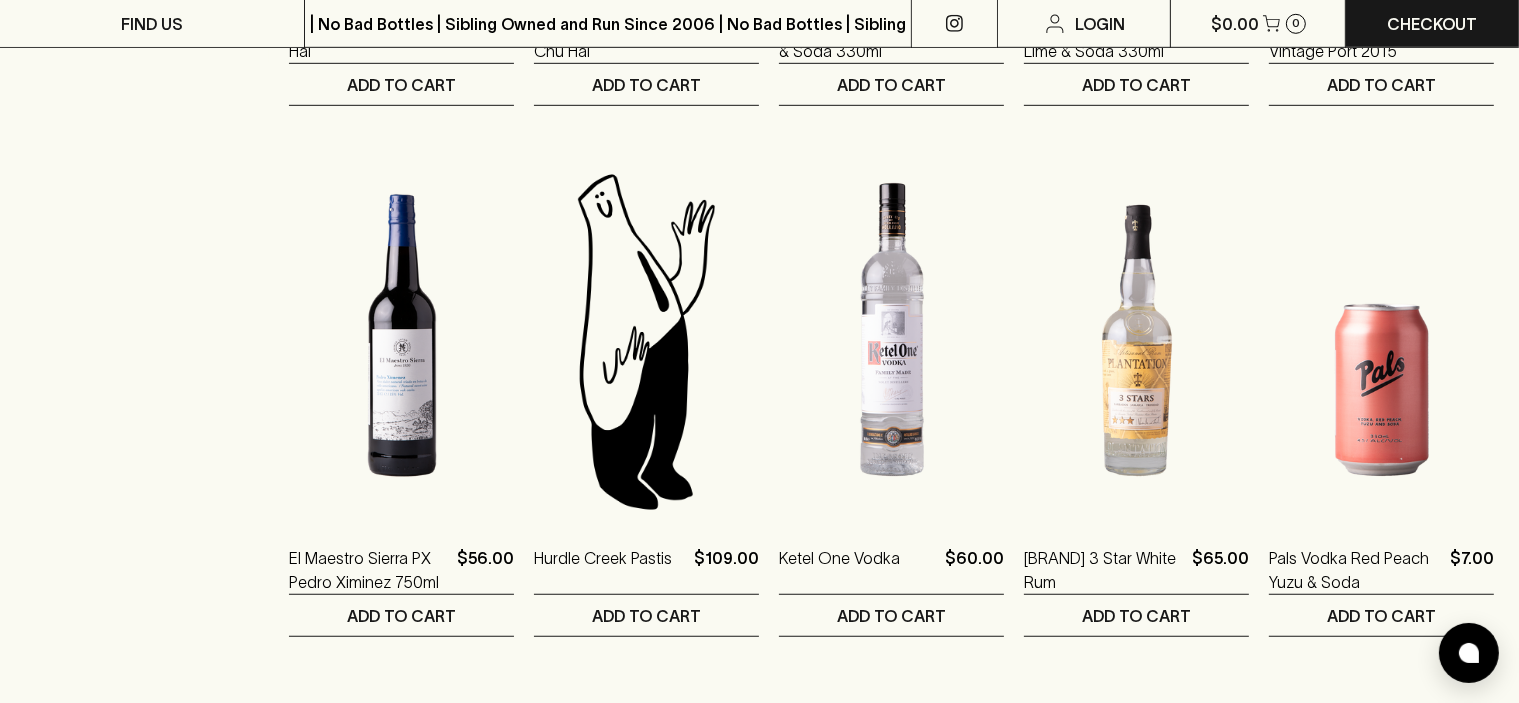 scroll, scrollTop: 1300, scrollLeft: 0, axis: vertical 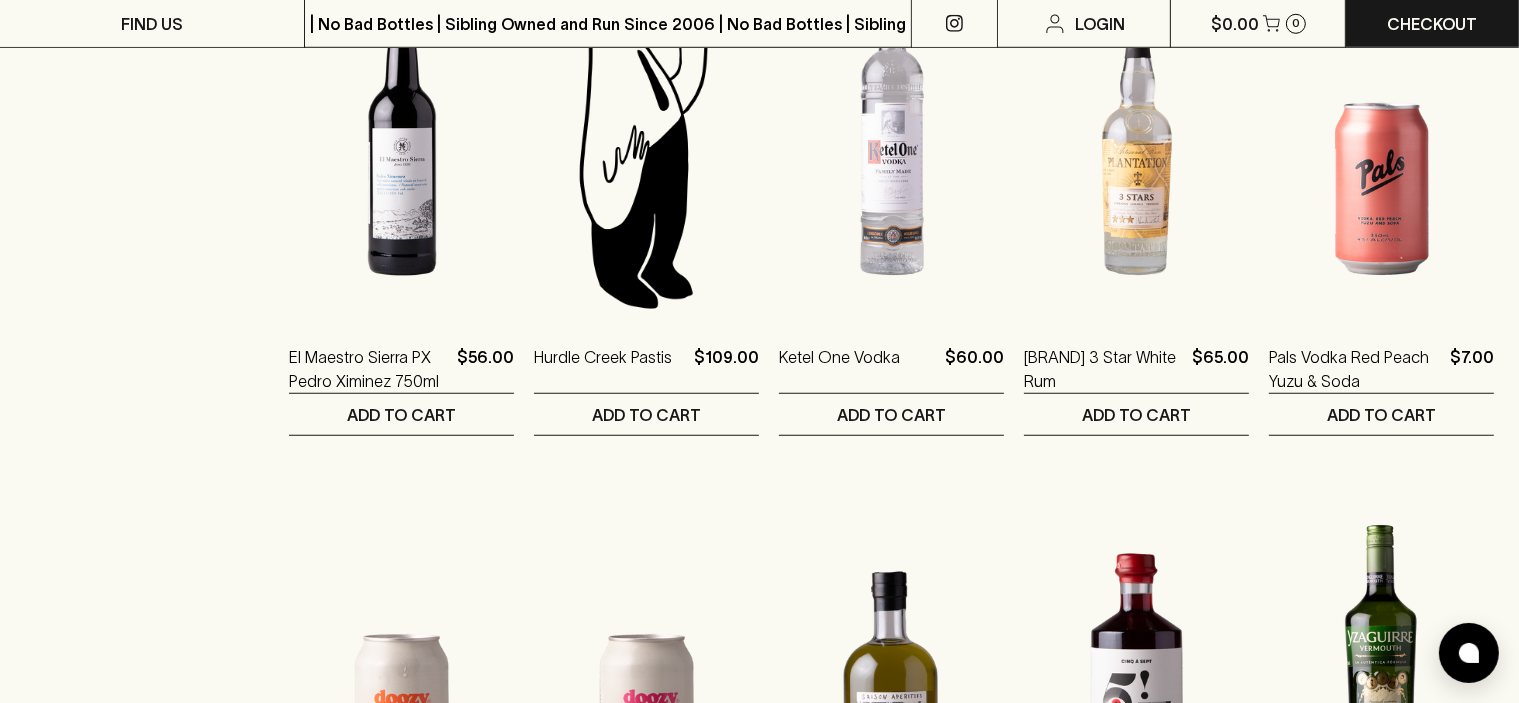 click on "Fonseca Late Bottled Vintage 2018 750ml $66.00 1 ADD TO CART Taylors Fine Ruby Port 750ml $41.00 1 ADD TO CART Lucano Vermouth del Cavaliere $40.00 1 ADD TO CART 1L Bottle! Partida Creus MUZ Vermut $64.00 1 ADD TO CART Taylor & Smith Gin $85.00 1 ADD TO CART Reed & Co Yuzu Chu Hai $9.00 1 Bottle 0 ​ ADD TO CART Reed & Co Pineapple Chu Hai $9.00 1 Bottle 0 ​ ADD TO CART Pals Vodka Pink Lemon & Soda 330ml $7.00 1 Can 0 ​ ADD TO CART Pals Vodka Pineapple Lime & Soda 330ml $7.00 1 Can 0 ​ ADD TO CART Stanton & Killeen Vintage Port 2015 $55.00 1 ADD TO CART El Maestro Sierra PX Pedro Ximinez 750ml $56.00 1 ADD TO CART Hurdle Creek Pastis $109.00 1 ADD TO CART Ketel One Vodka $60.00 1 ADD TO CART Plantation 3 Star White Rum $65.00 1 ADD TO CART Pals Vodka Red Peach Yuzu & Soda $7.00 1 Can 0 ​ ADD TO CART Doozy Half & Half Iced Tea Lemonade $8.00 1 Can 0 ​ ADD TO CART Doozy Half & Half Iced Tea with Raspberry $8.00 1 Can 0 ​ ADD TO CART Saison Aperitifs Blackcurrant Leaf Amaro $75.00 1 ADD TO CART 1 1" at bounding box center [891, -85] 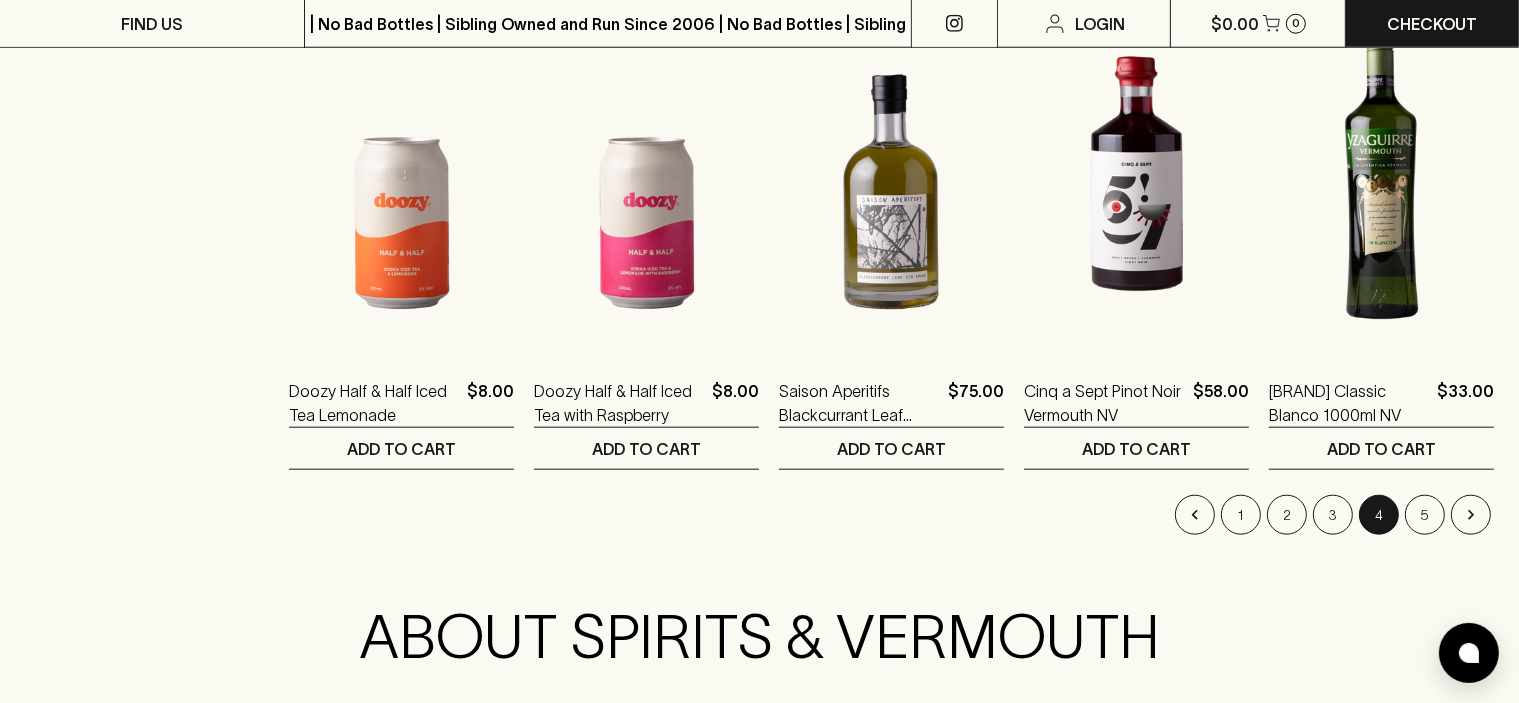scroll, scrollTop: 2000, scrollLeft: 0, axis: vertical 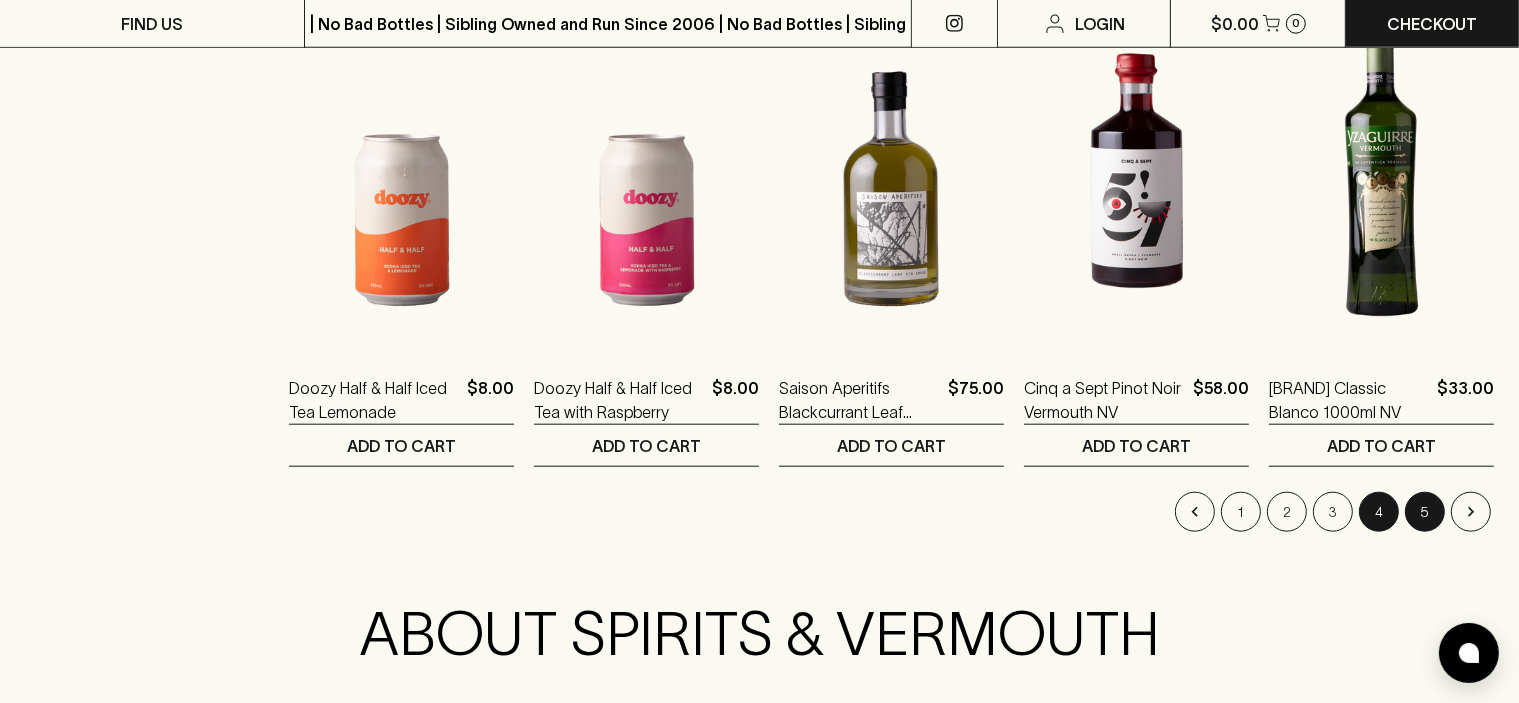 click on "5" at bounding box center (1425, 512) 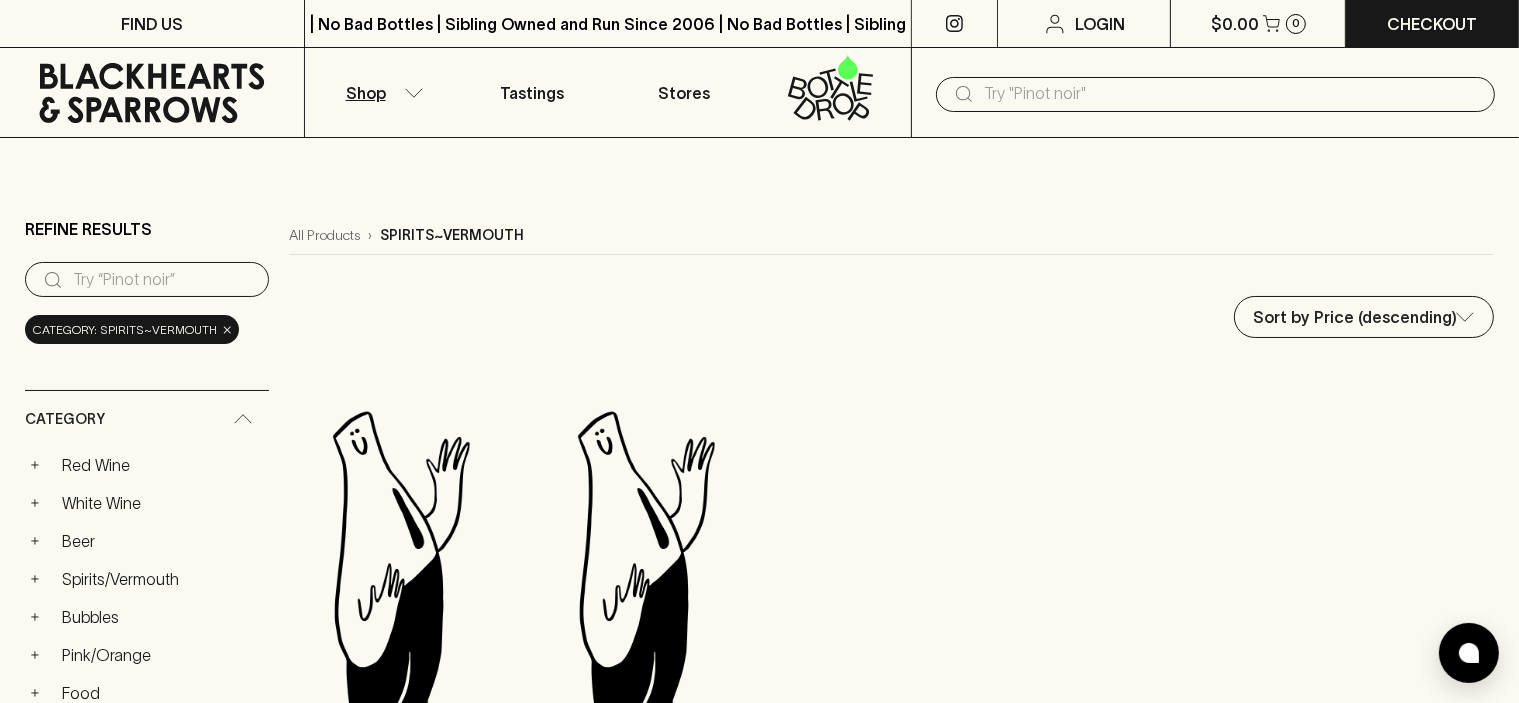 scroll, scrollTop: 400, scrollLeft: 0, axis: vertical 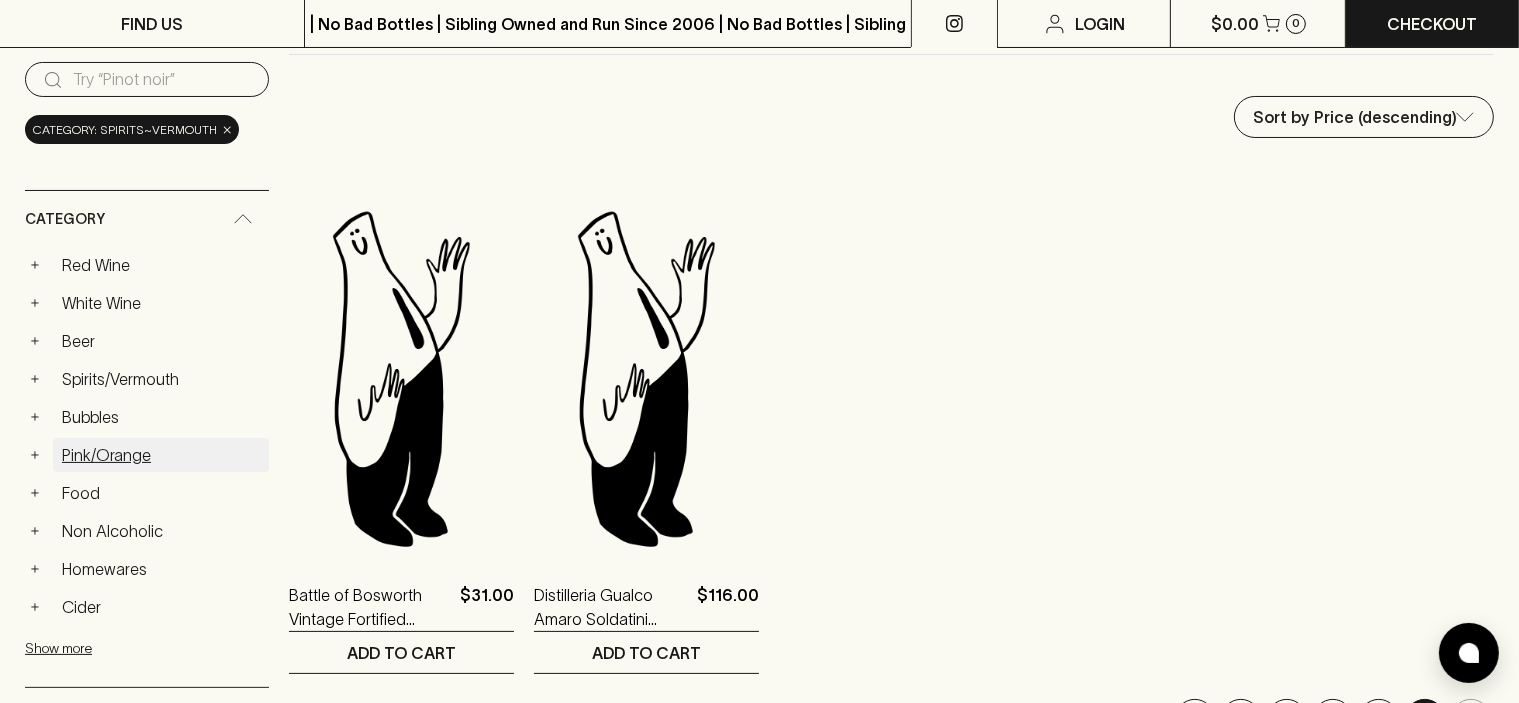 click on "Pink/Orange" at bounding box center (161, 455) 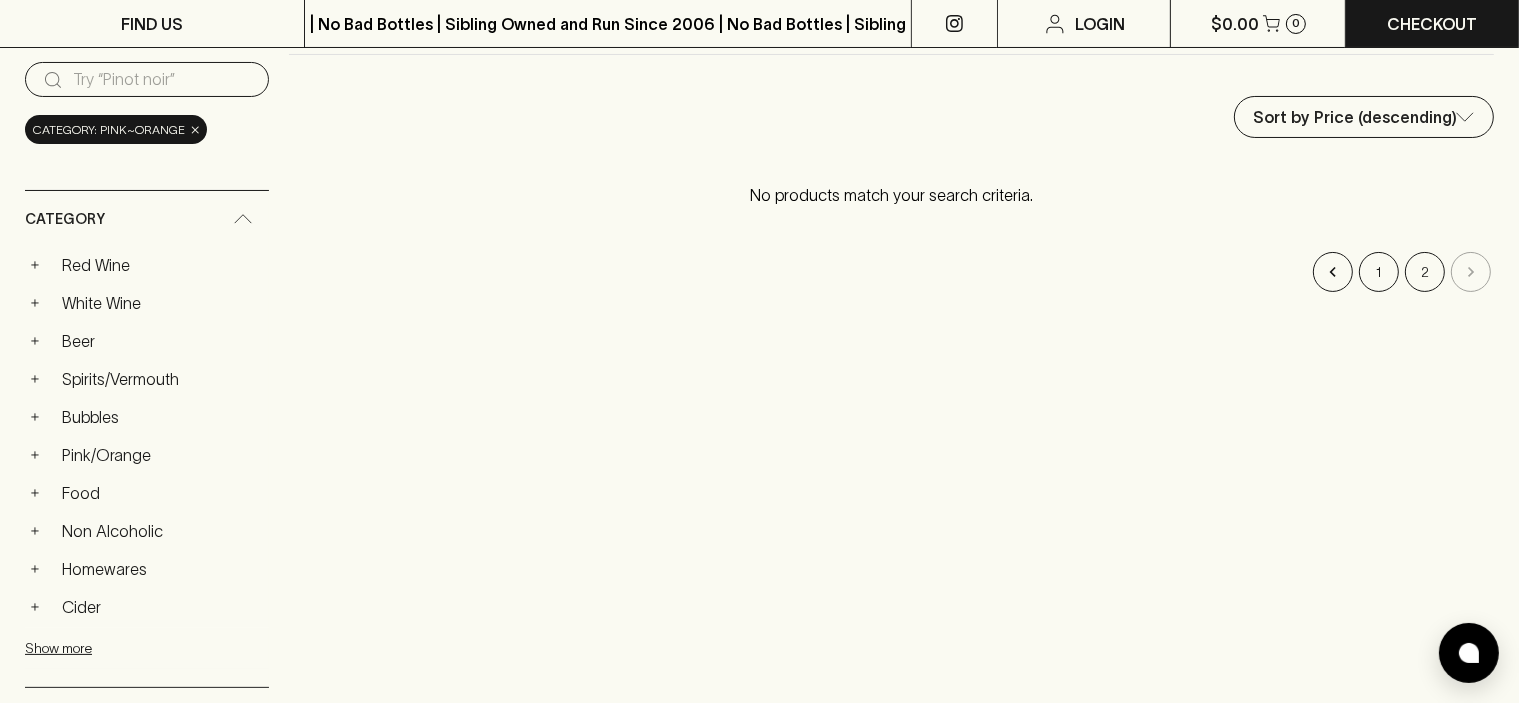 scroll, scrollTop: 0, scrollLeft: 0, axis: both 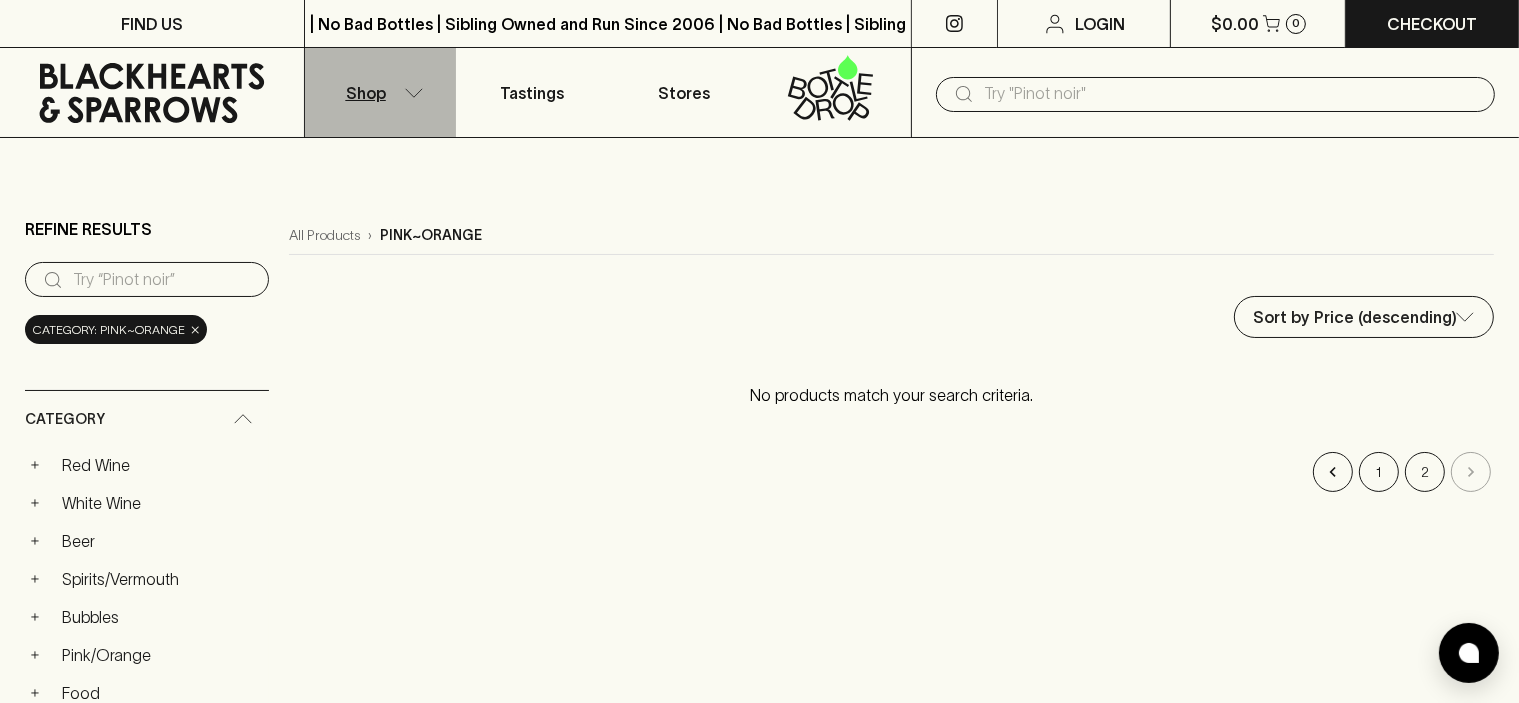 click on "Shop" at bounding box center [381, 92] 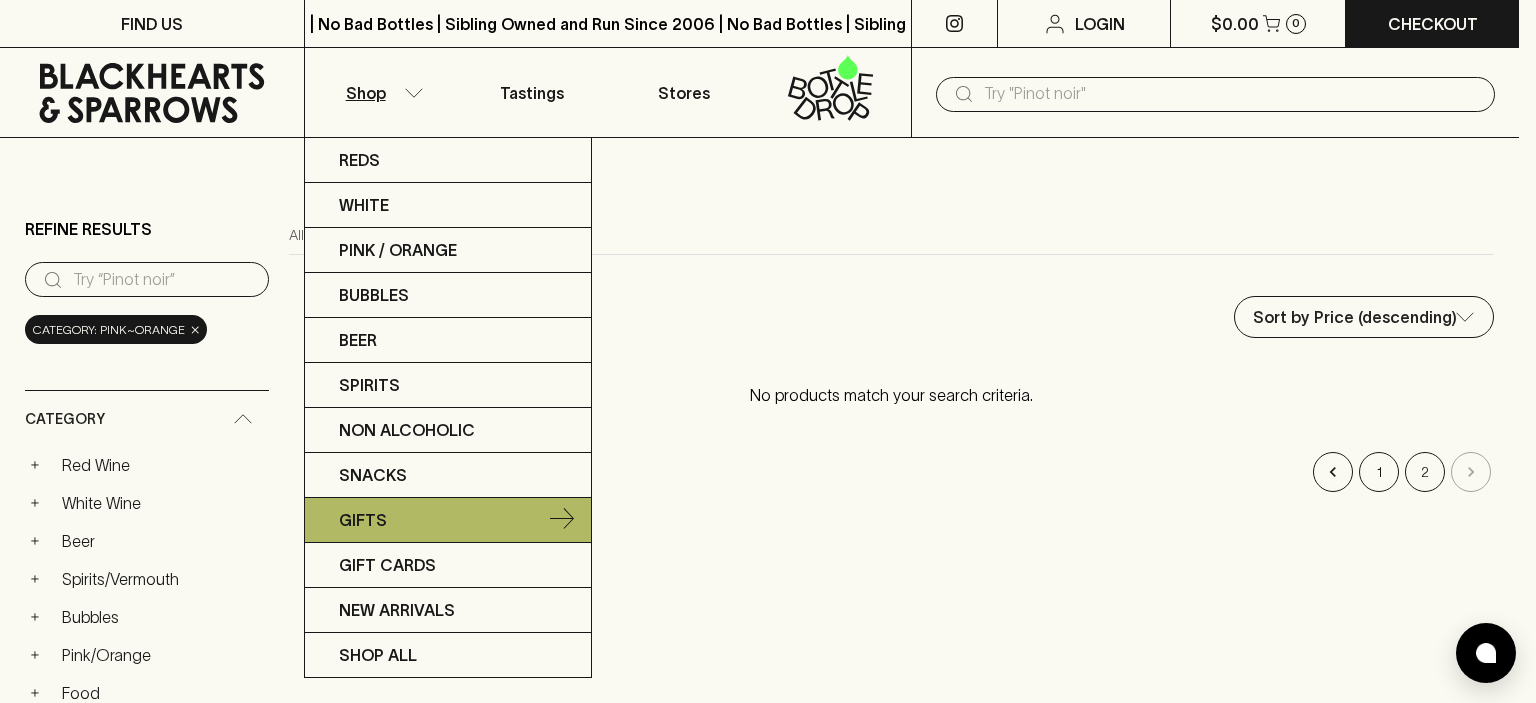 click on "Gifts" at bounding box center [448, 520] 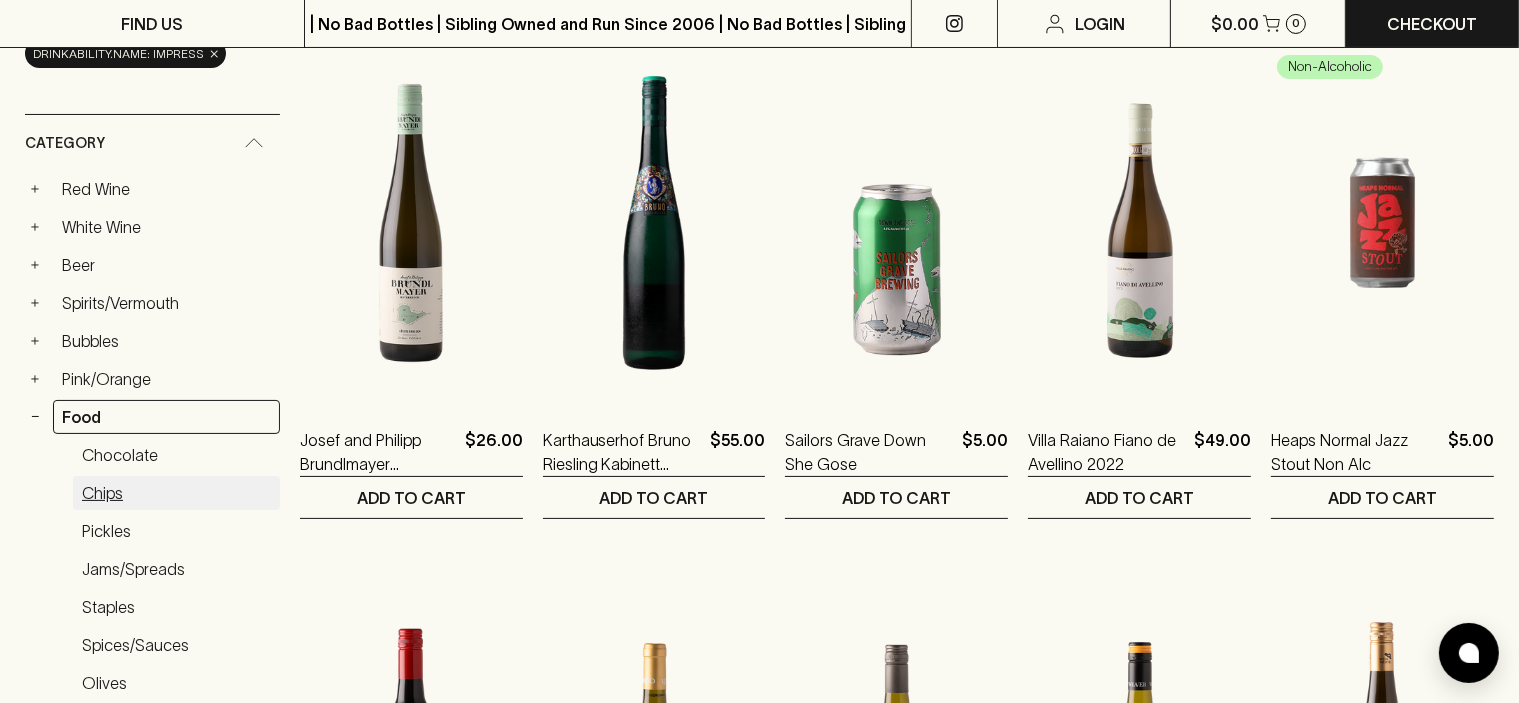 scroll, scrollTop: 300, scrollLeft: 0, axis: vertical 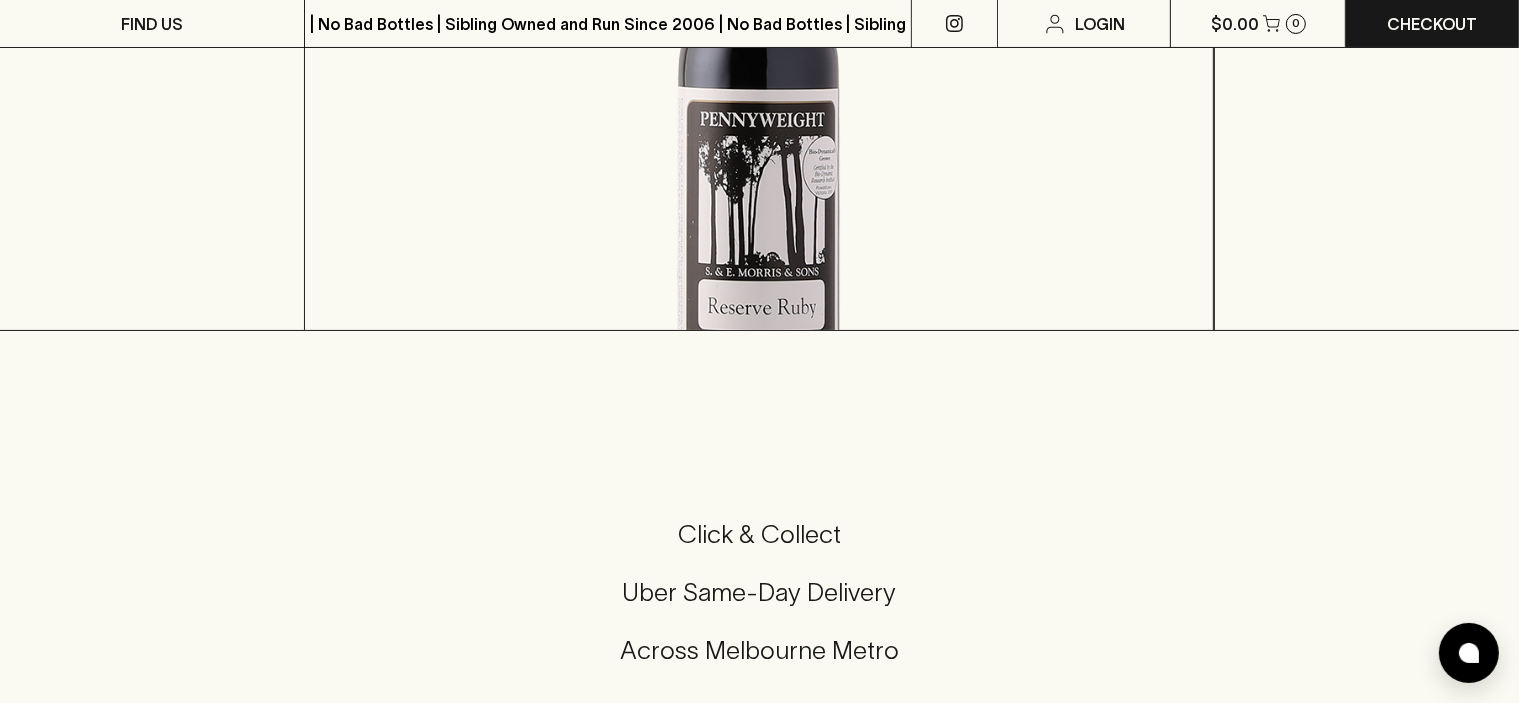 click on "Show More" at bounding box center [370, 181] 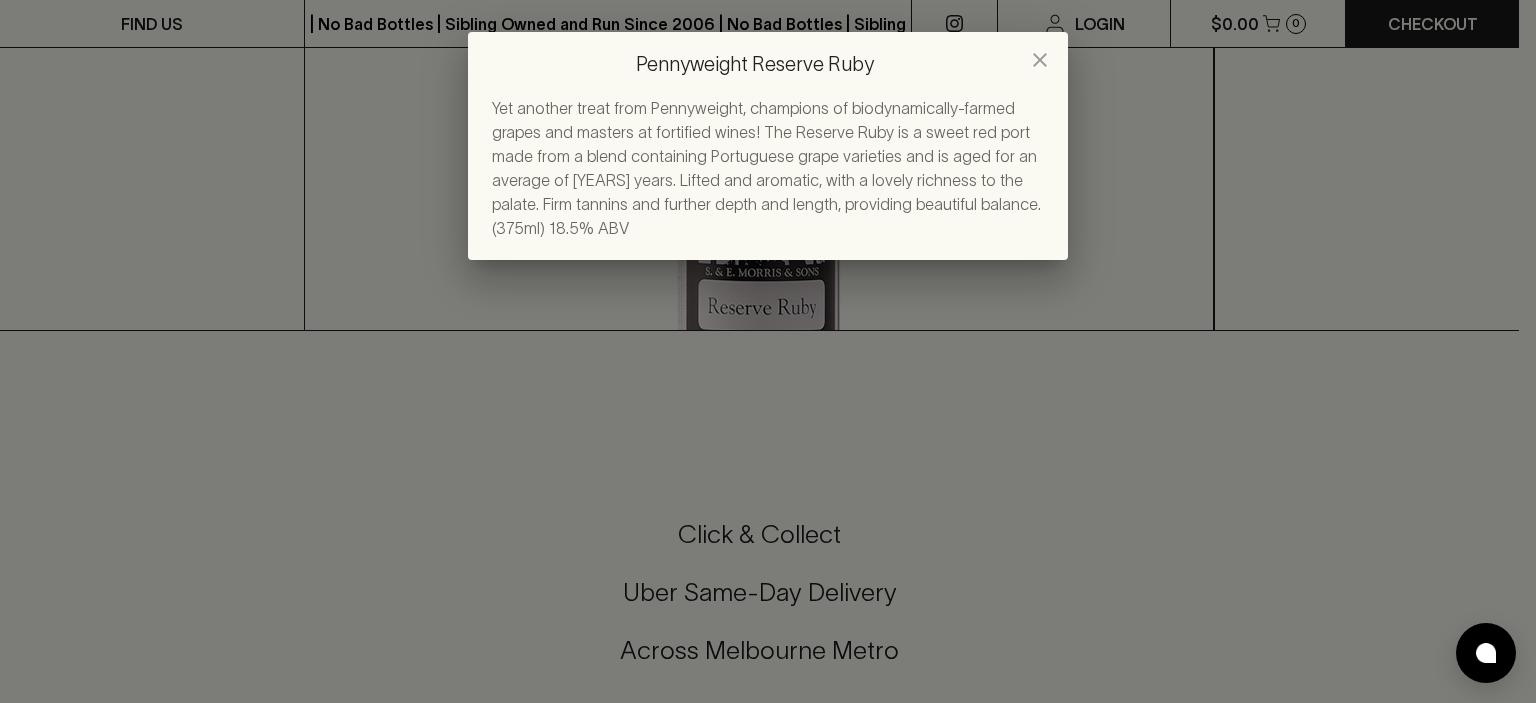 click 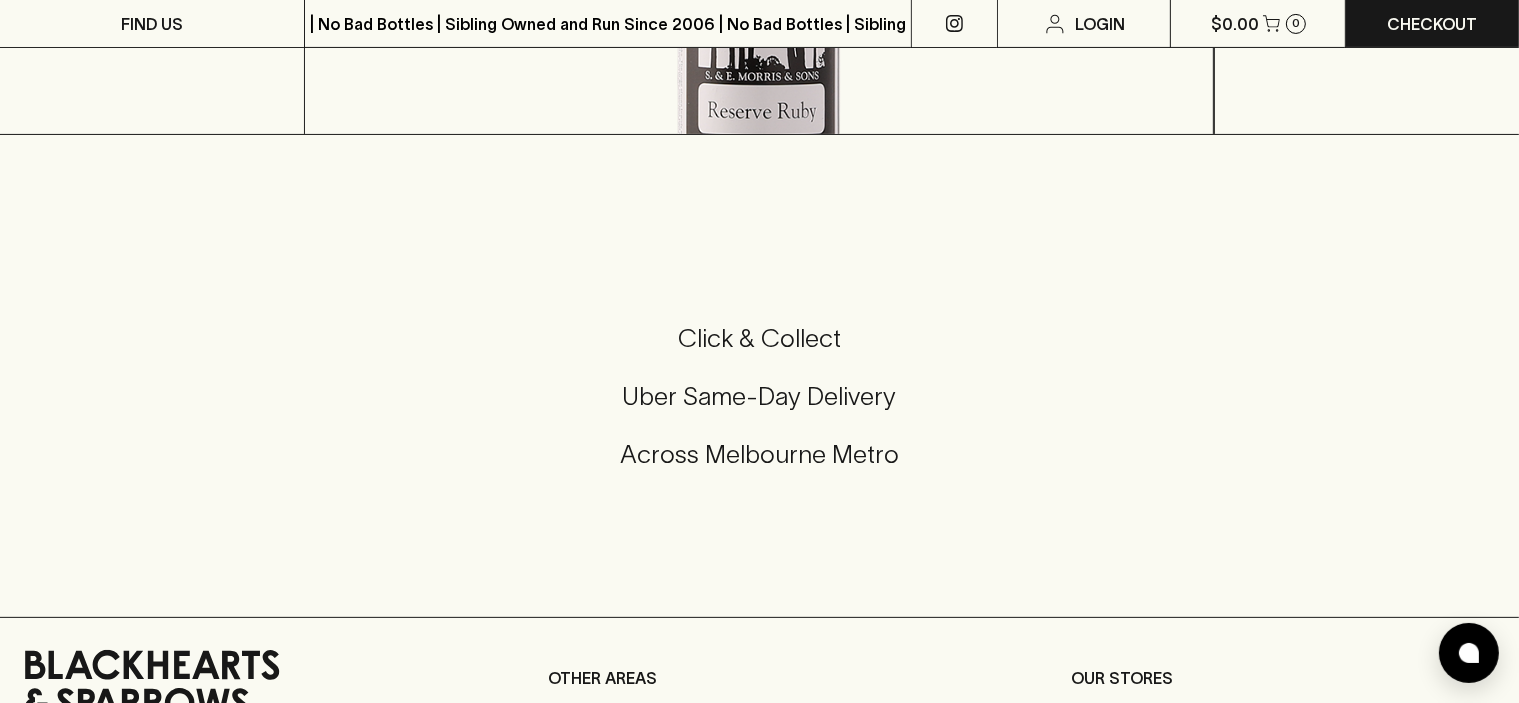 scroll, scrollTop: 500, scrollLeft: 0, axis: vertical 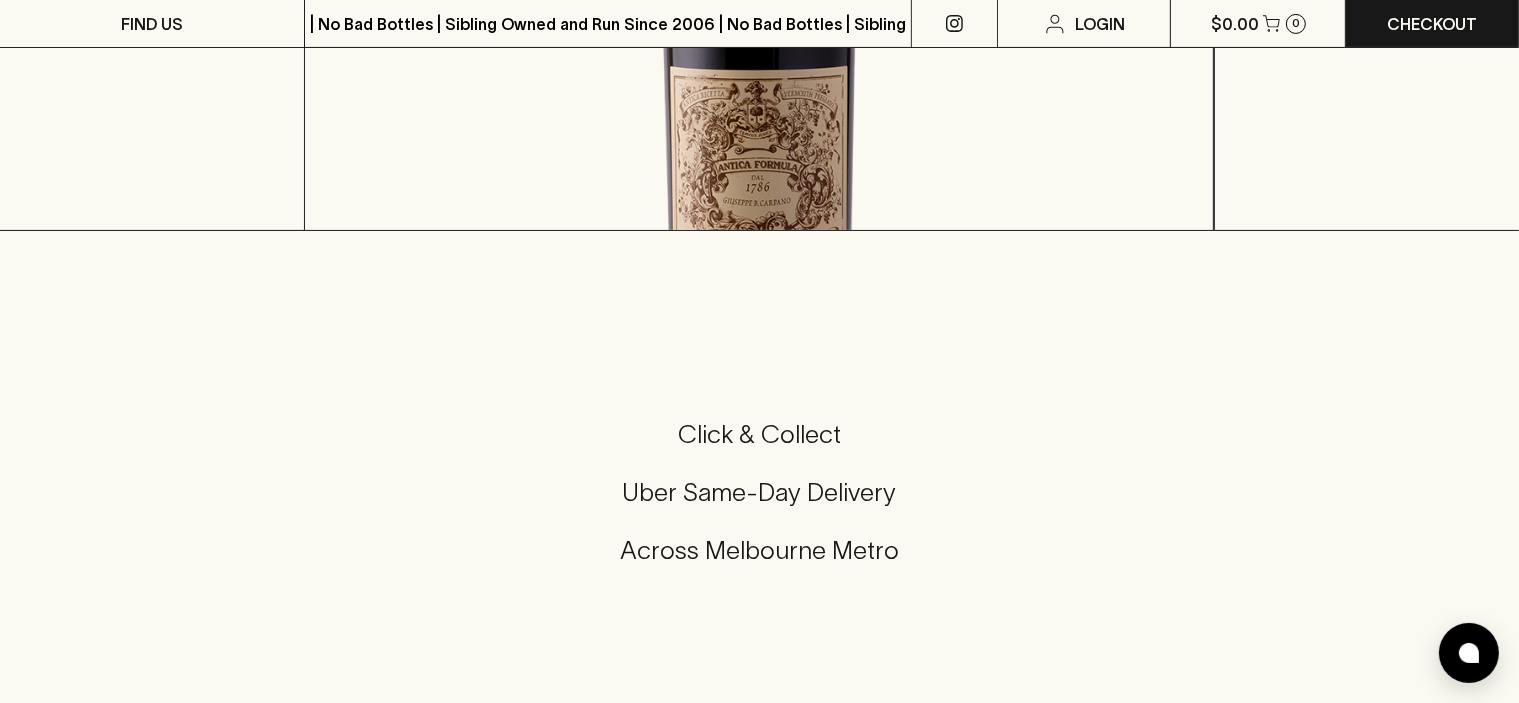 click on "Show More" at bounding box center [370, 81] 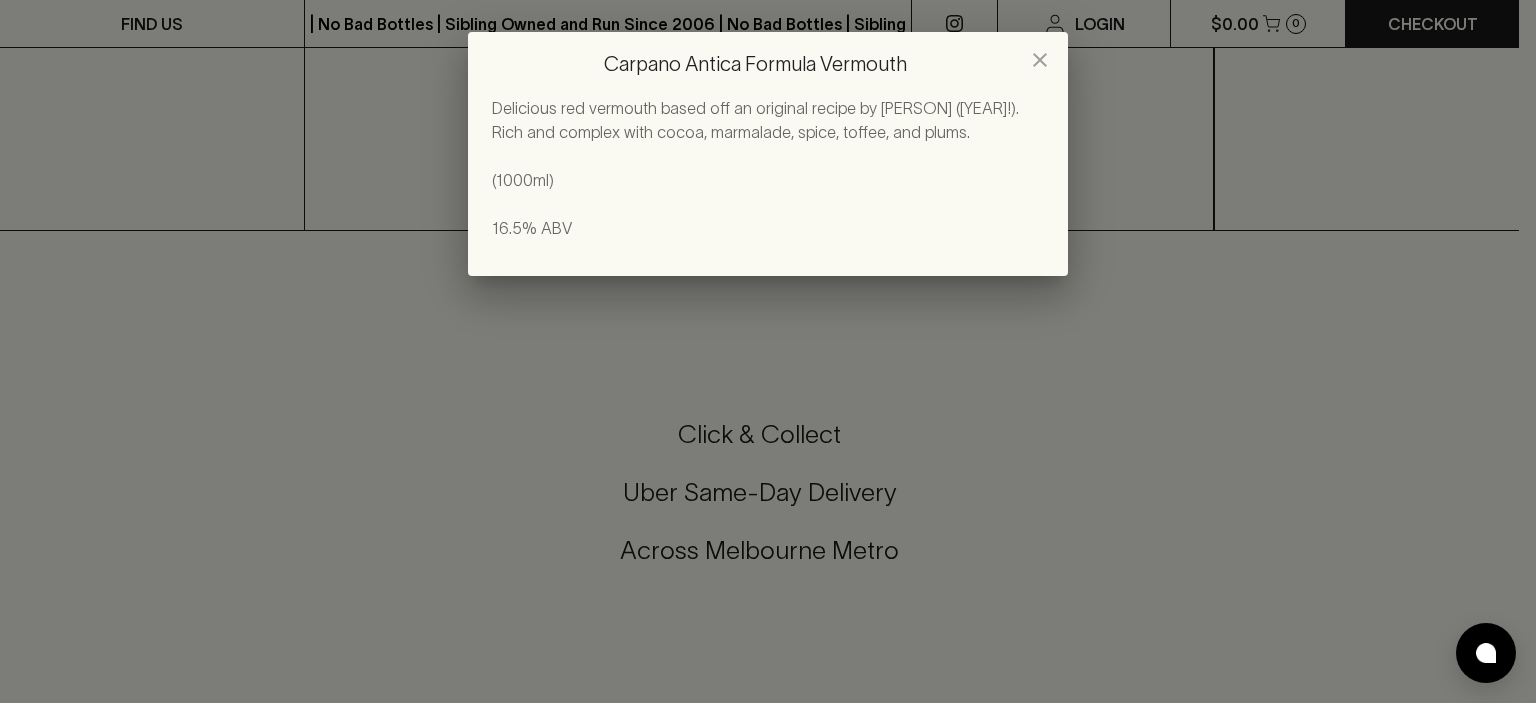 click 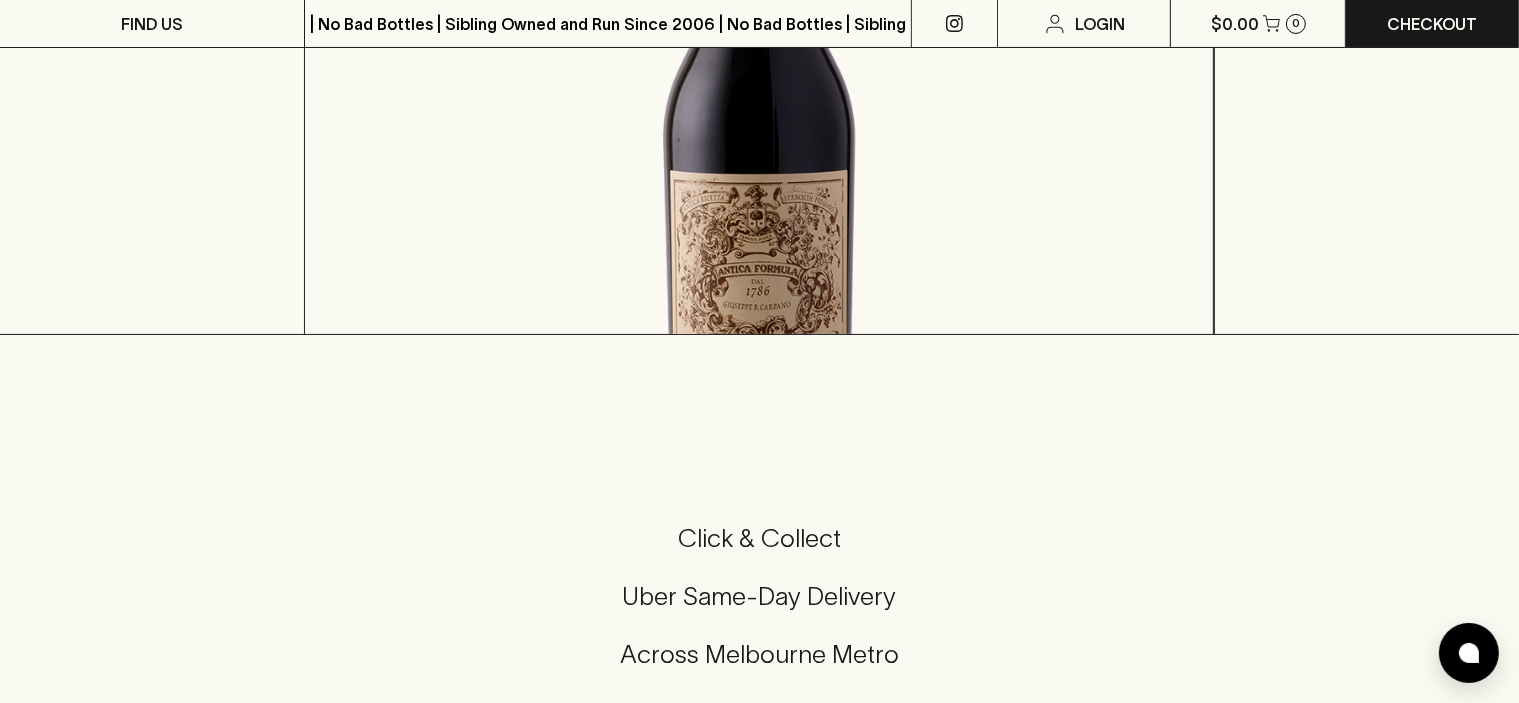 scroll, scrollTop: 300, scrollLeft: 0, axis: vertical 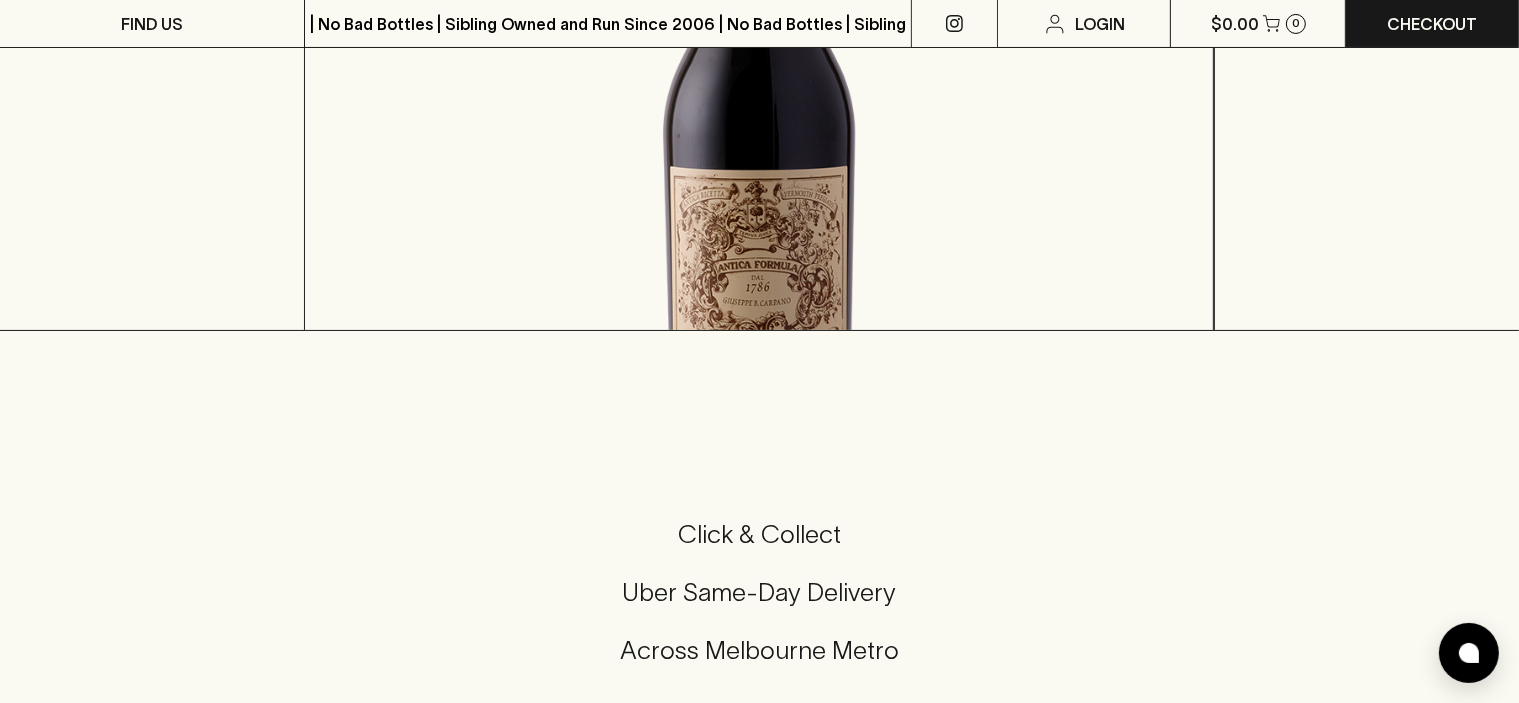 click on "Show More" at bounding box center [370, 181] 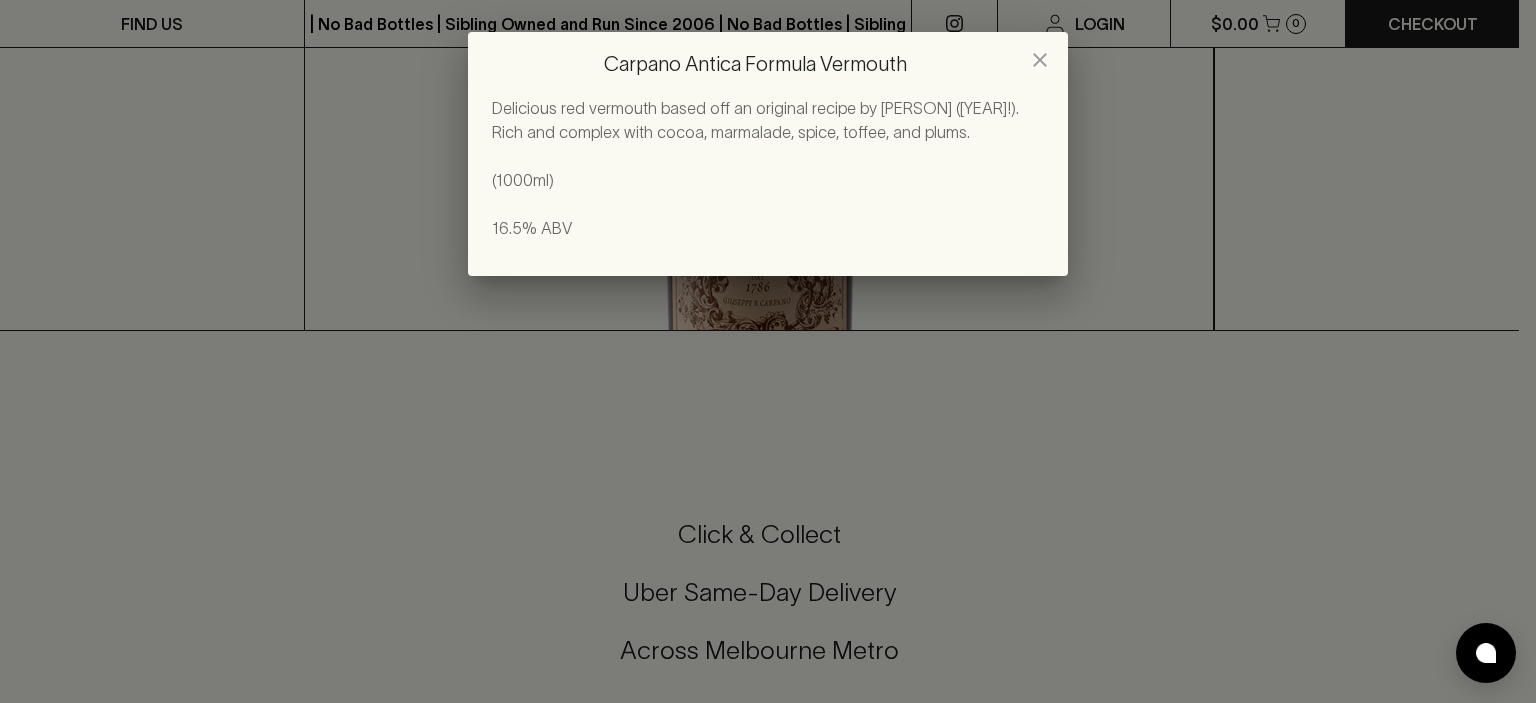 click 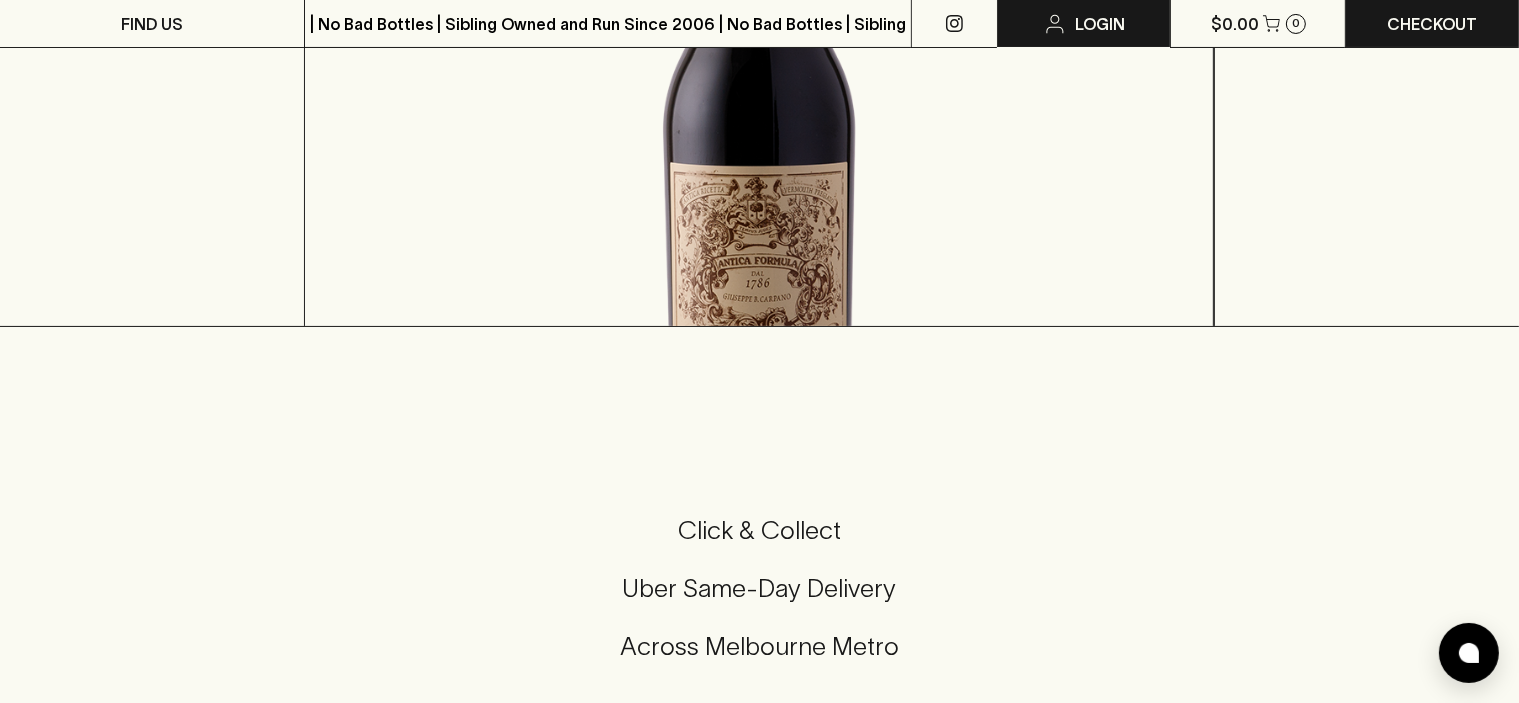 scroll, scrollTop: 300, scrollLeft: 0, axis: vertical 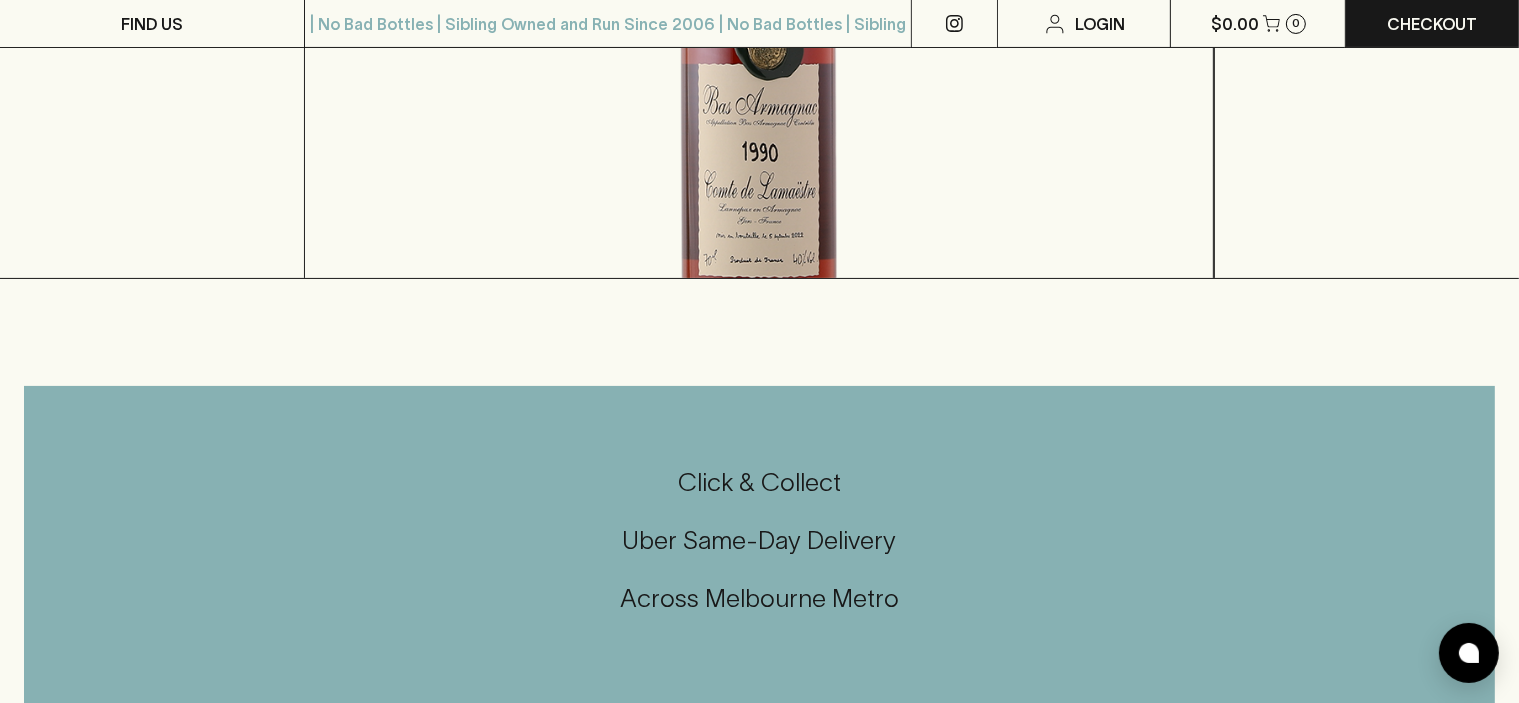 click on "Show More" at bounding box center (370, 129) 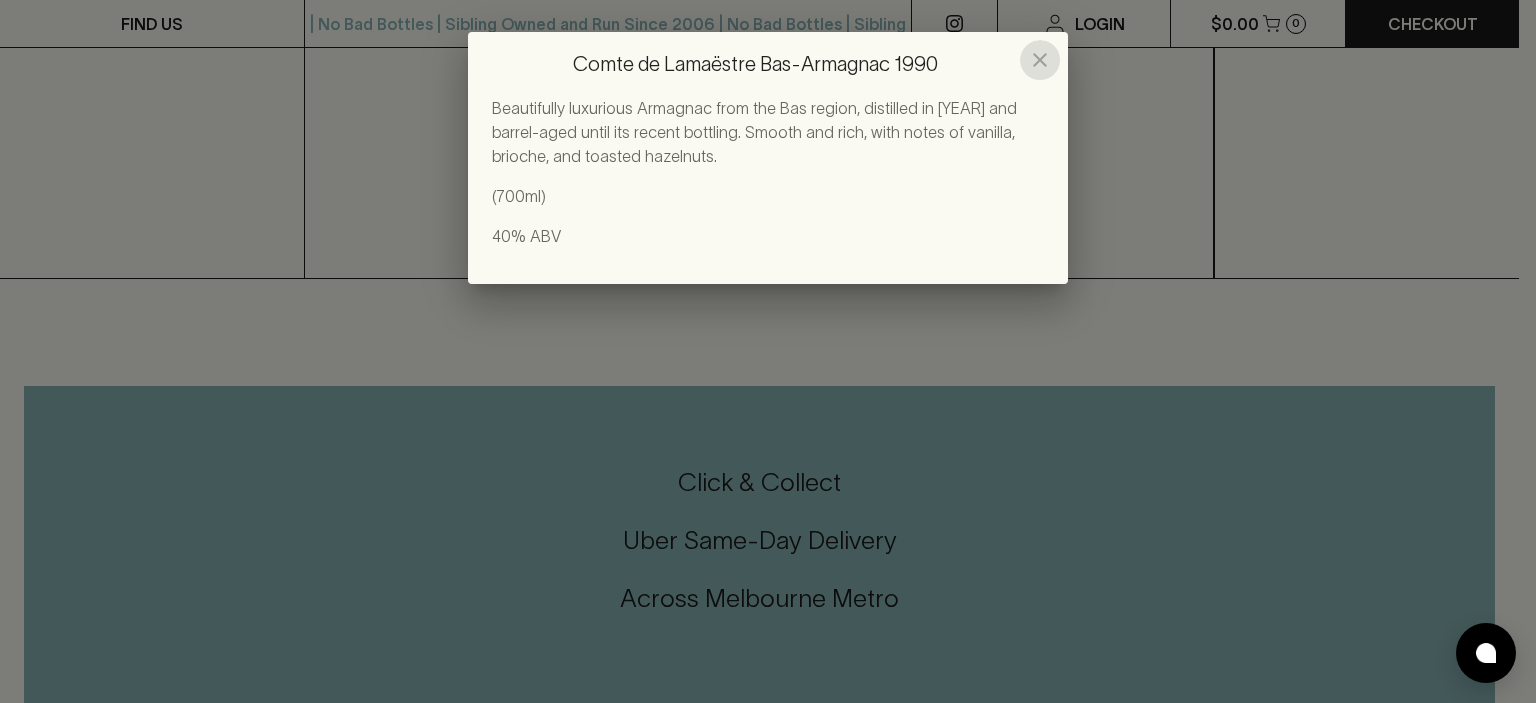click 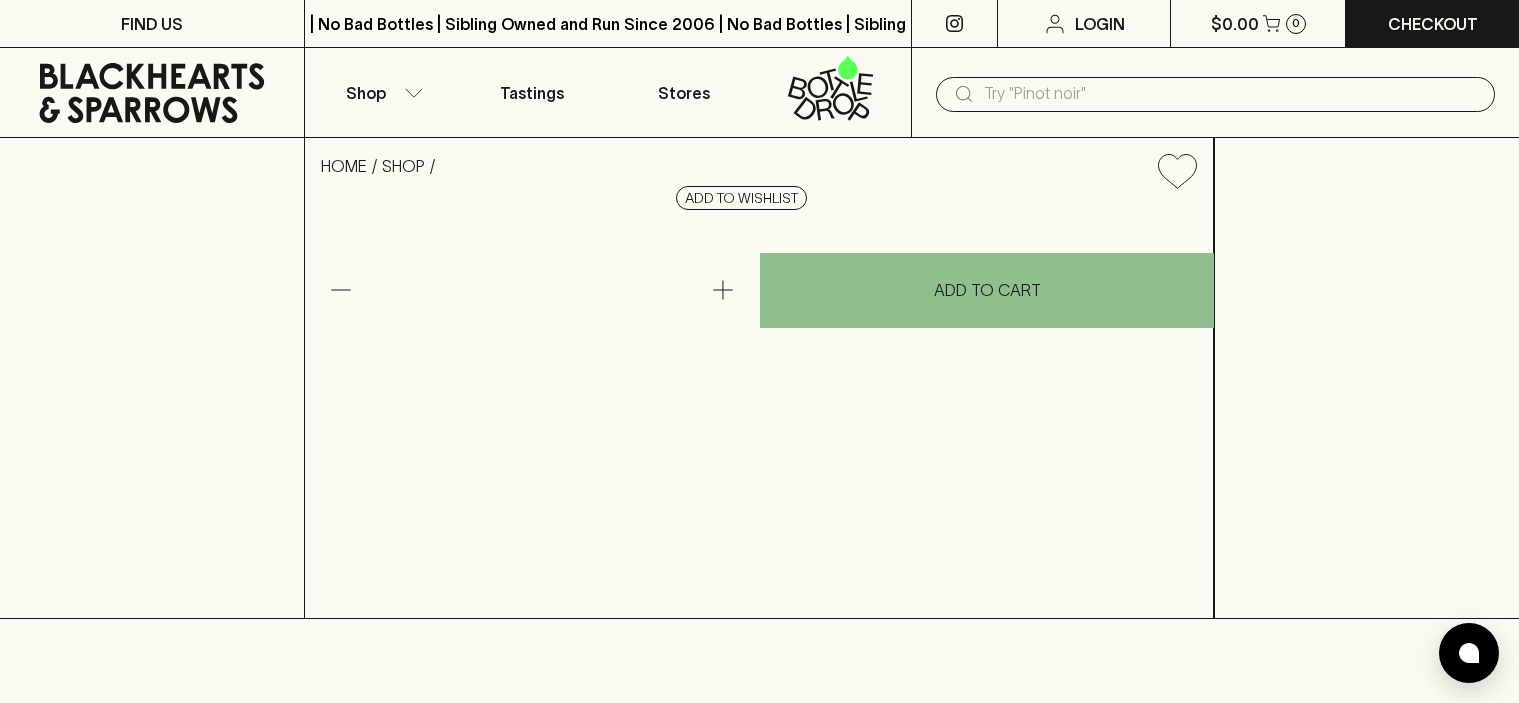 scroll, scrollTop: 0, scrollLeft: 0, axis: both 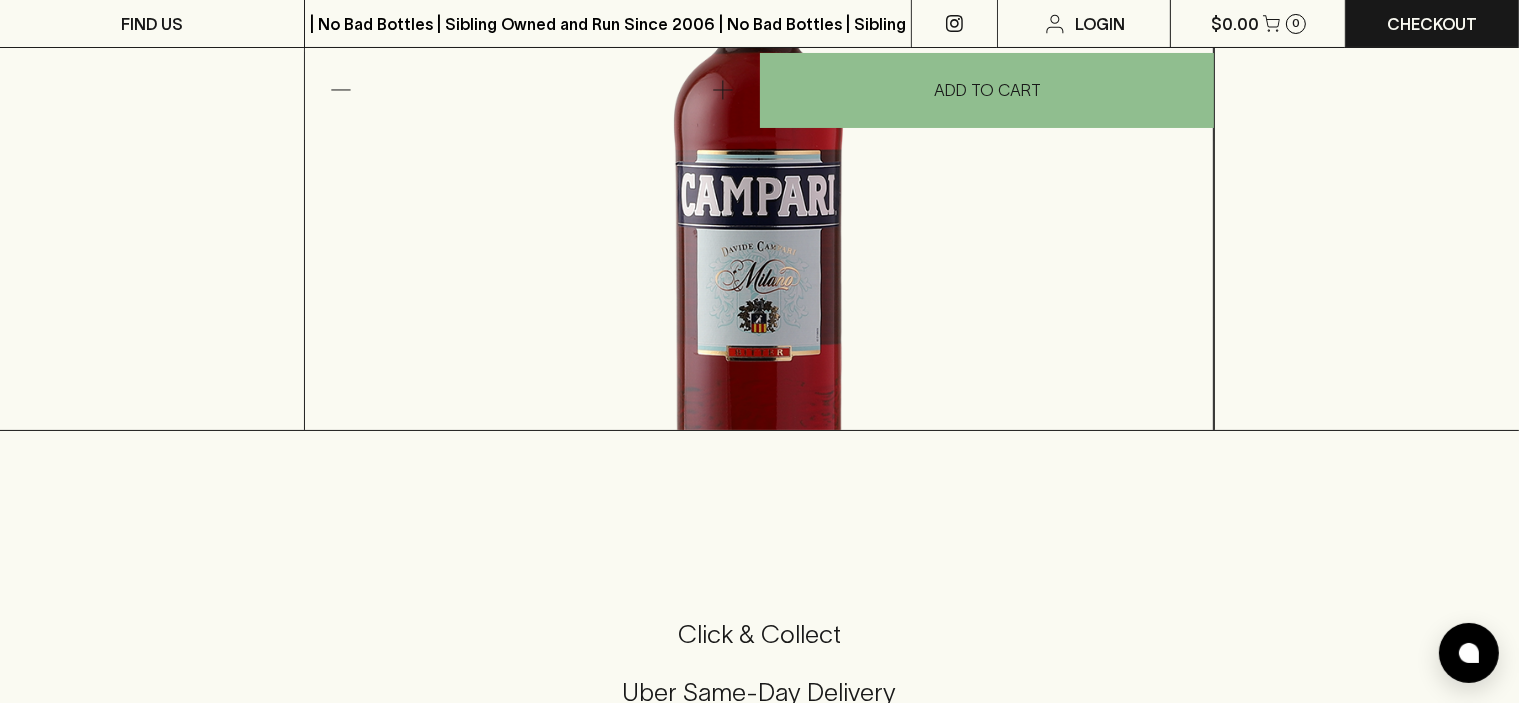 click on "Show More" at bounding box center (370, 281) 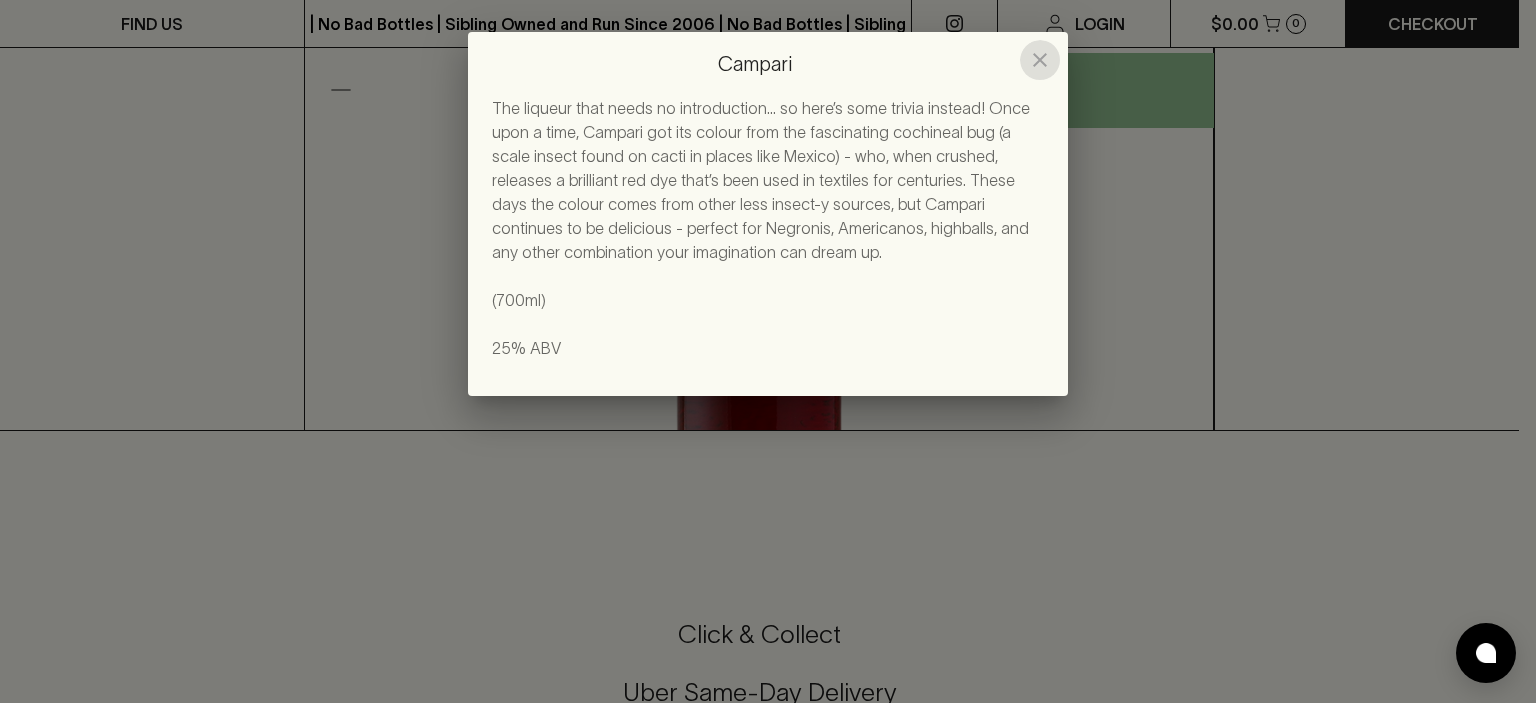 click 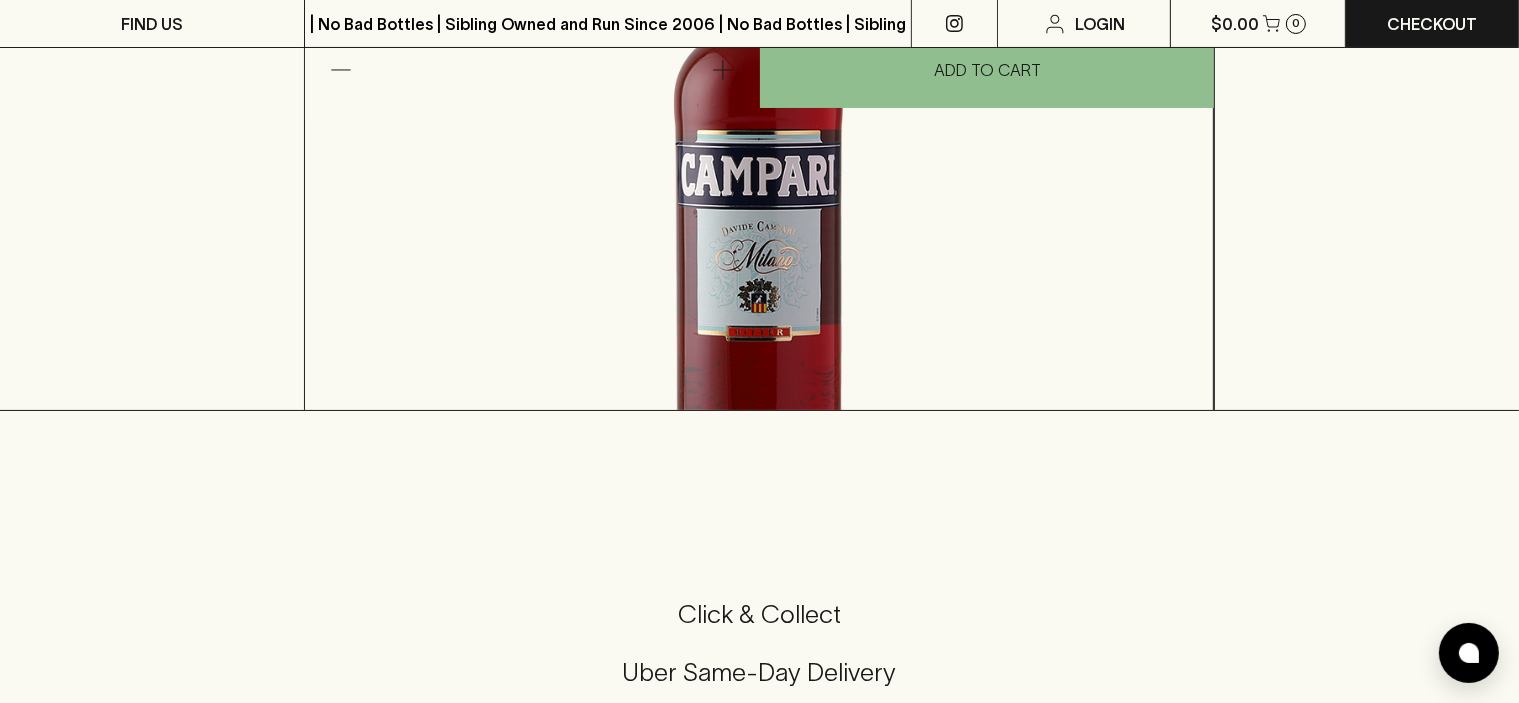scroll, scrollTop: 200, scrollLeft: 0, axis: vertical 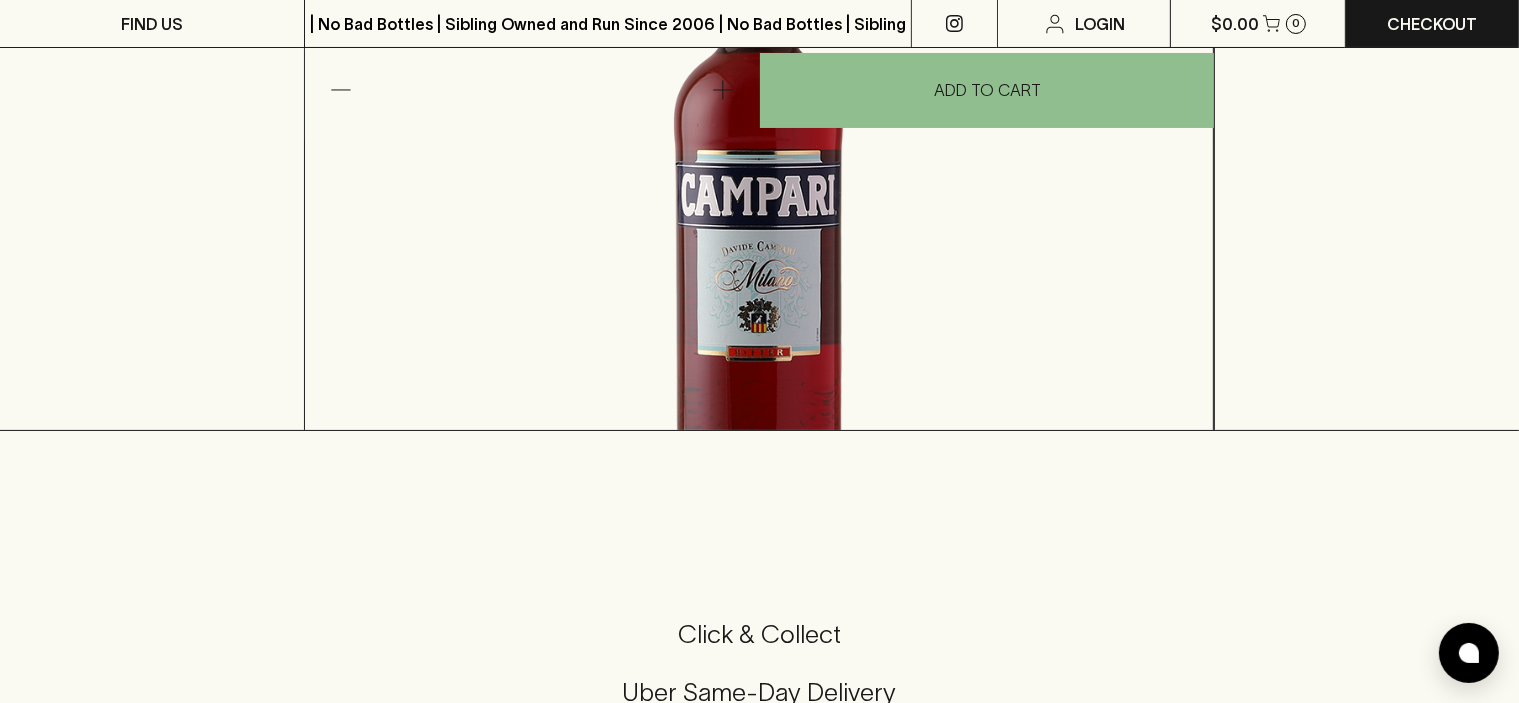 click on "Show More" at bounding box center [370, 281] 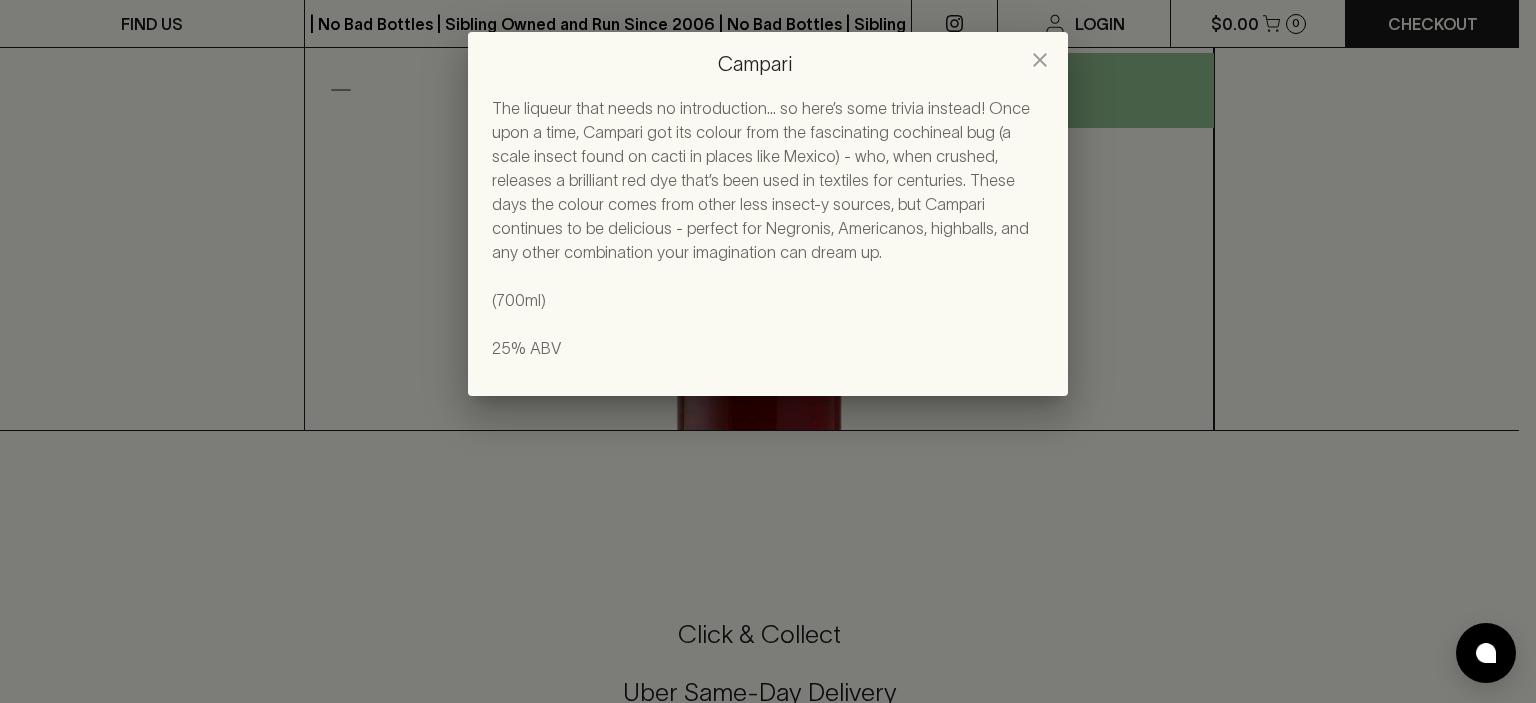 click on "Campari The liqueur that needs no introduction… so here’s some trivia instead! Once upon a time, Campari got its colour from the fascinating cochineal bug (a scale insect found on cacti in places like Mexico) - who, when crushed, releases a brilliant red dye that’s been used in textiles for centuries. These days the colour comes from other less insect-y sources, but Campari continues to be delicious - perfect for Negronis, Americanos, highballs, and any other combination your imagination can dream up.
(700ml)
25% ABV" at bounding box center (768, 351) 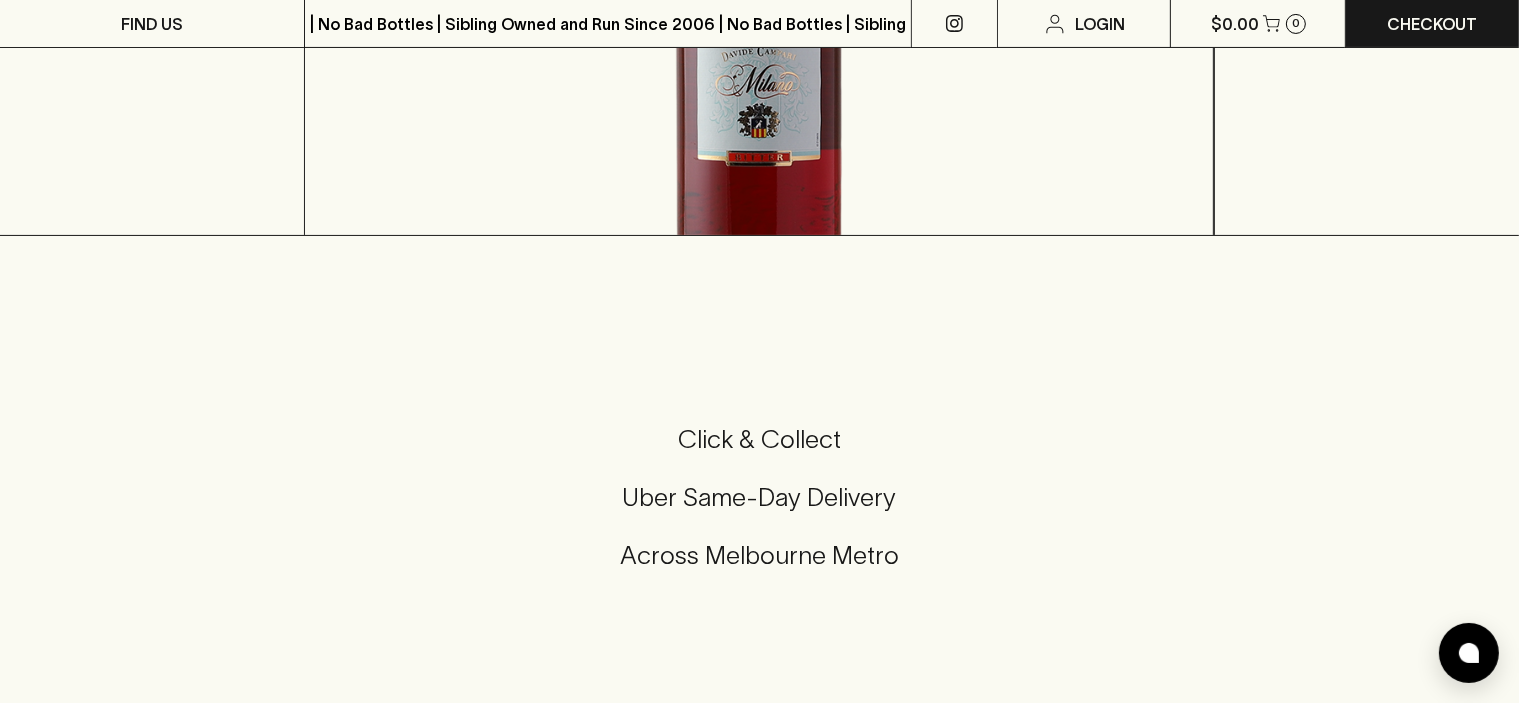 scroll, scrollTop: 400, scrollLeft: 0, axis: vertical 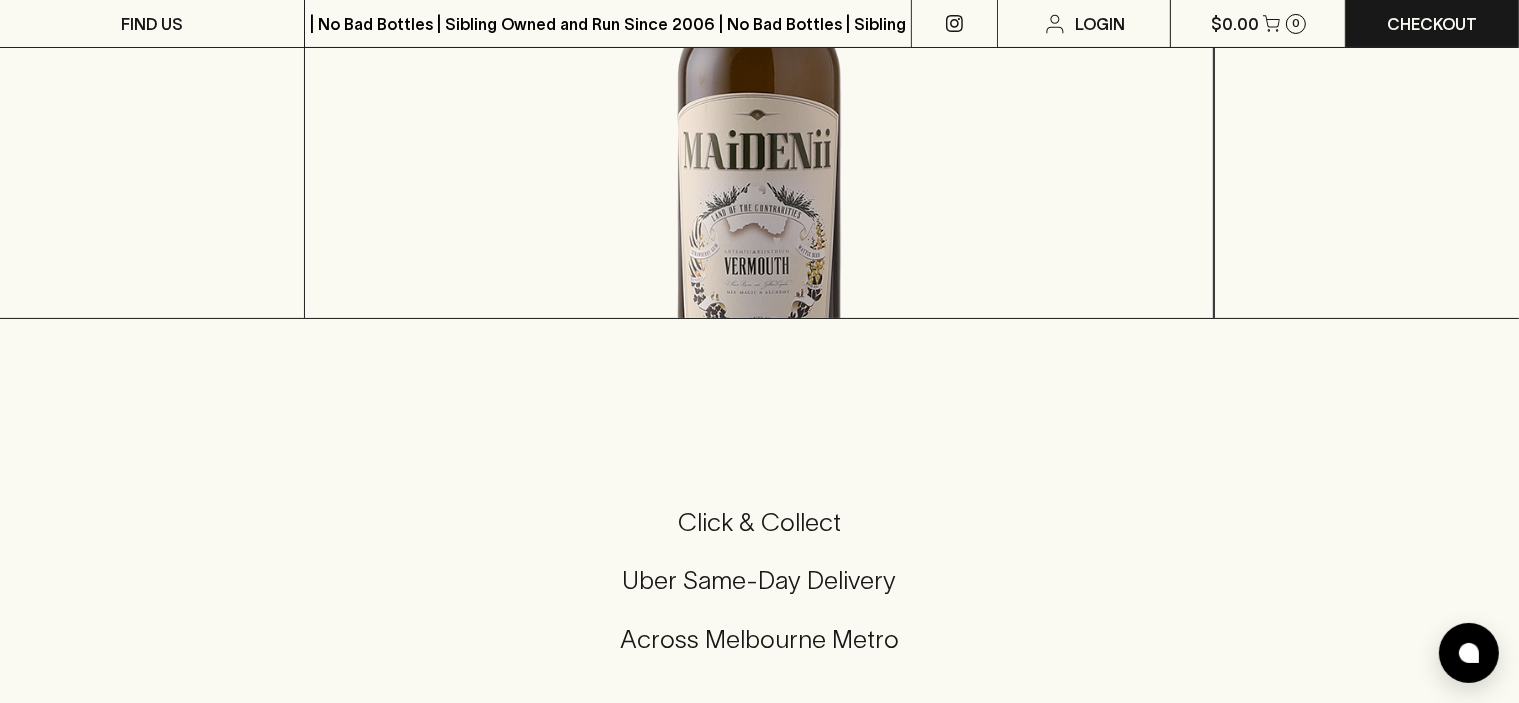 click on "Show More" at bounding box center (370, 169) 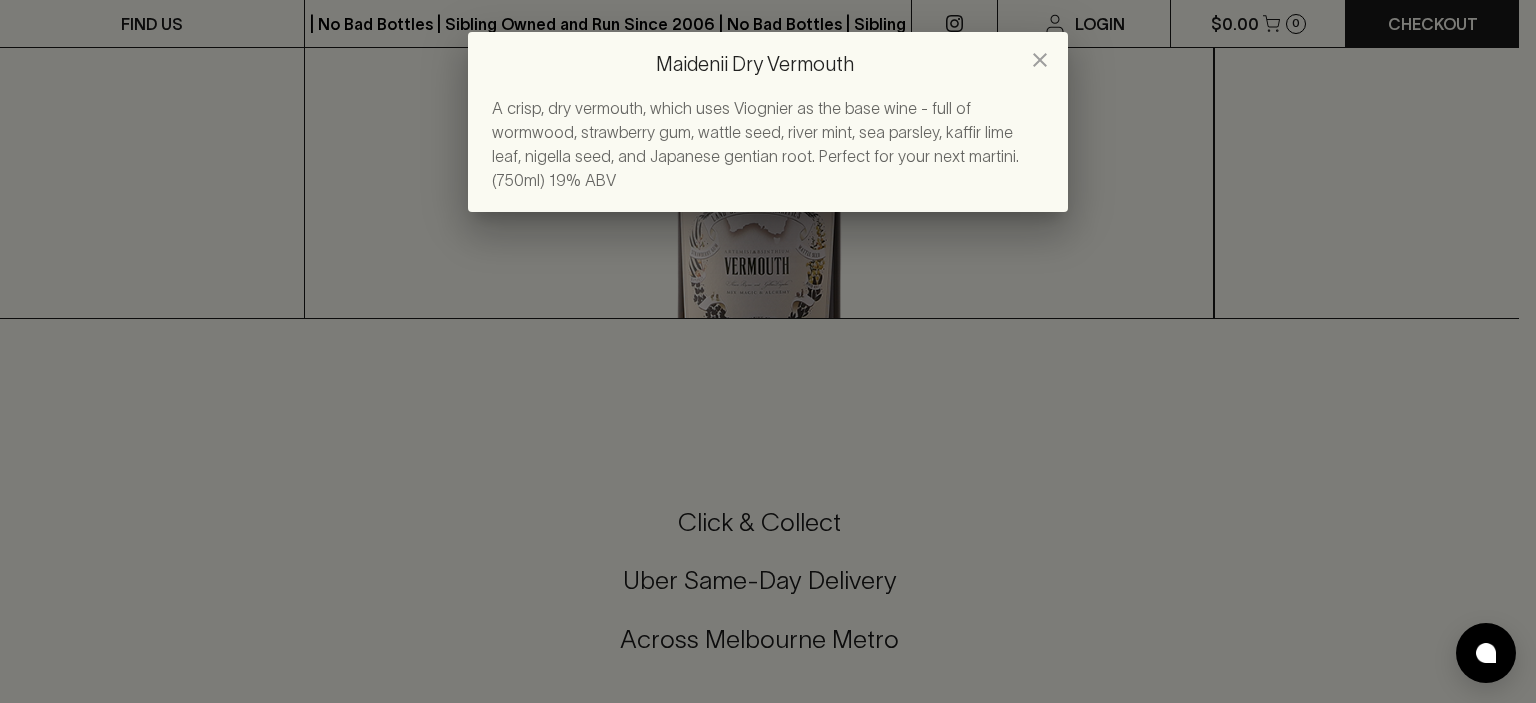 click 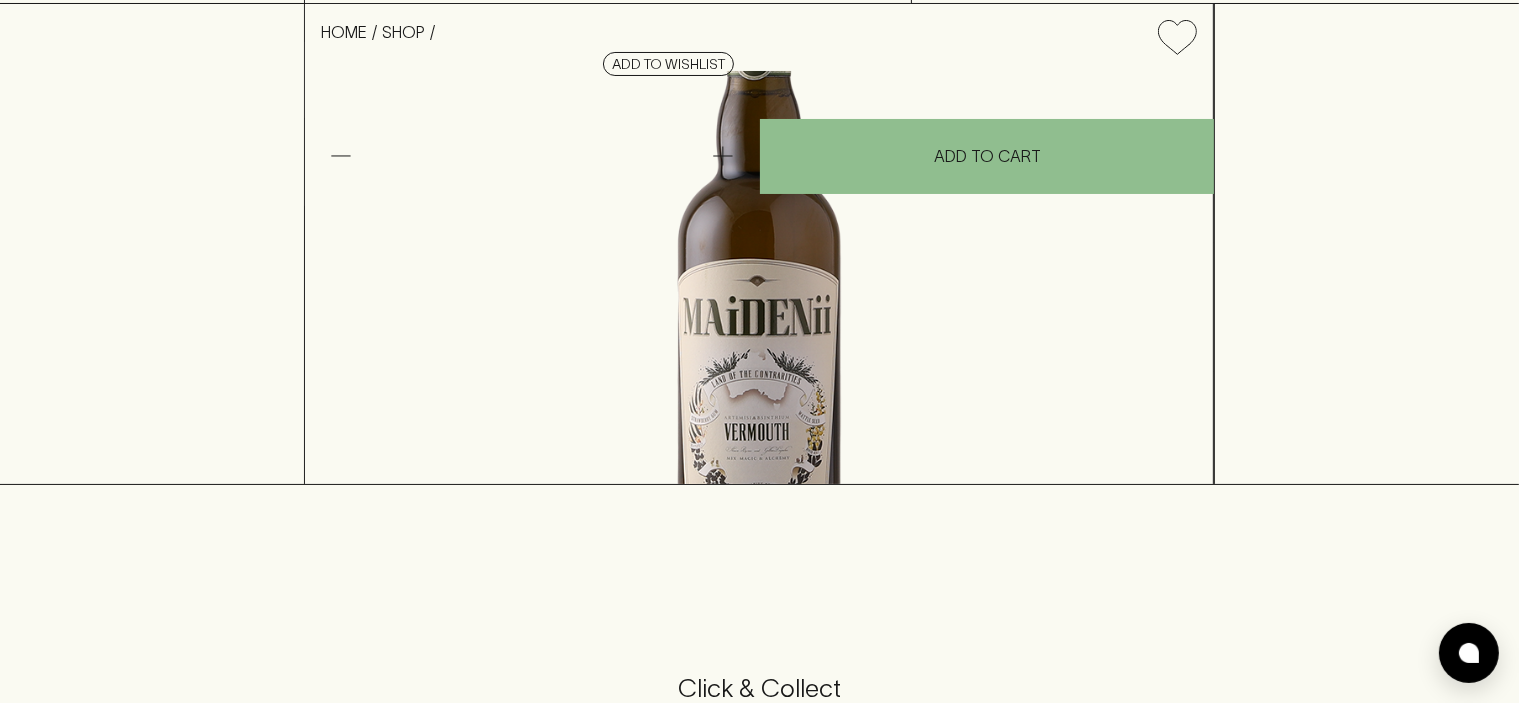 scroll, scrollTop: 100, scrollLeft: 0, axis: vertical 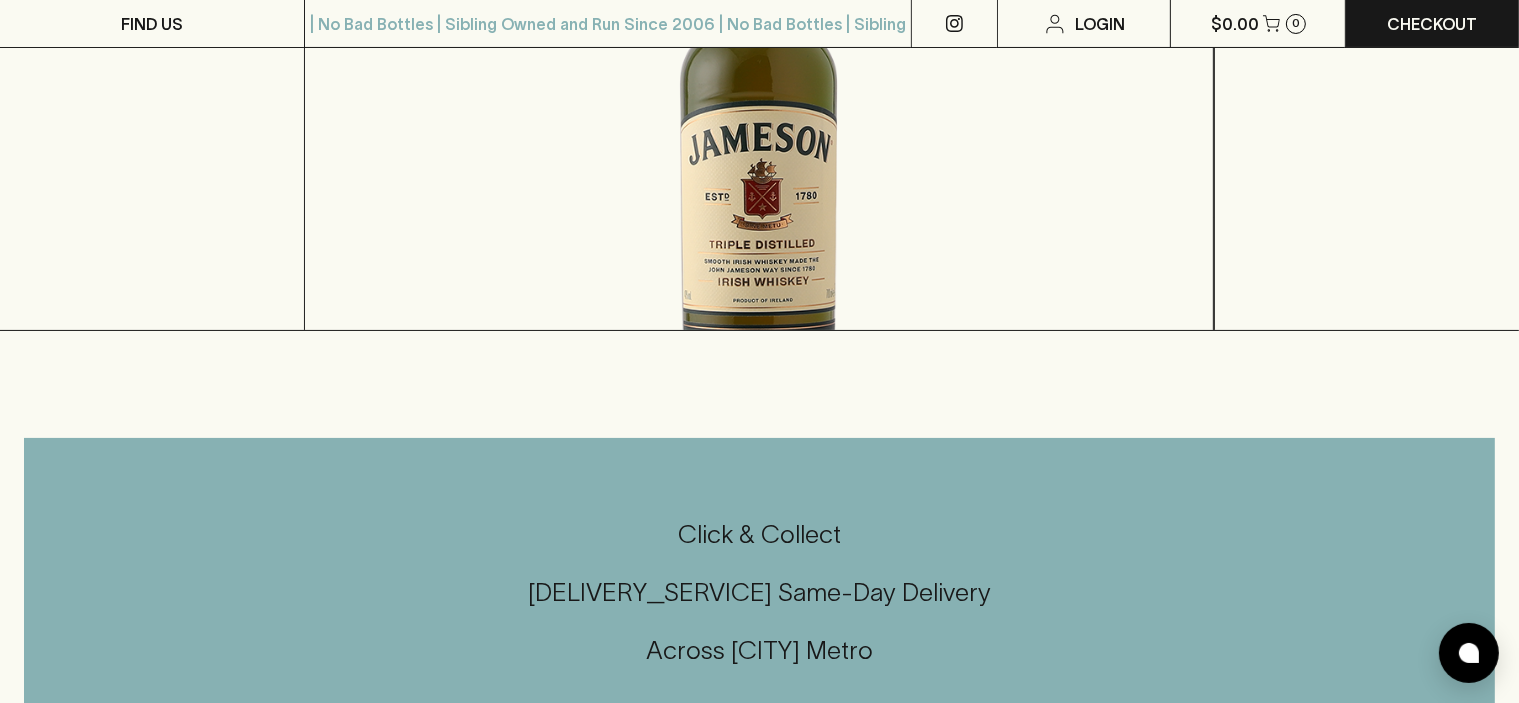 click on "Show More" at bounding box center (370, 181) 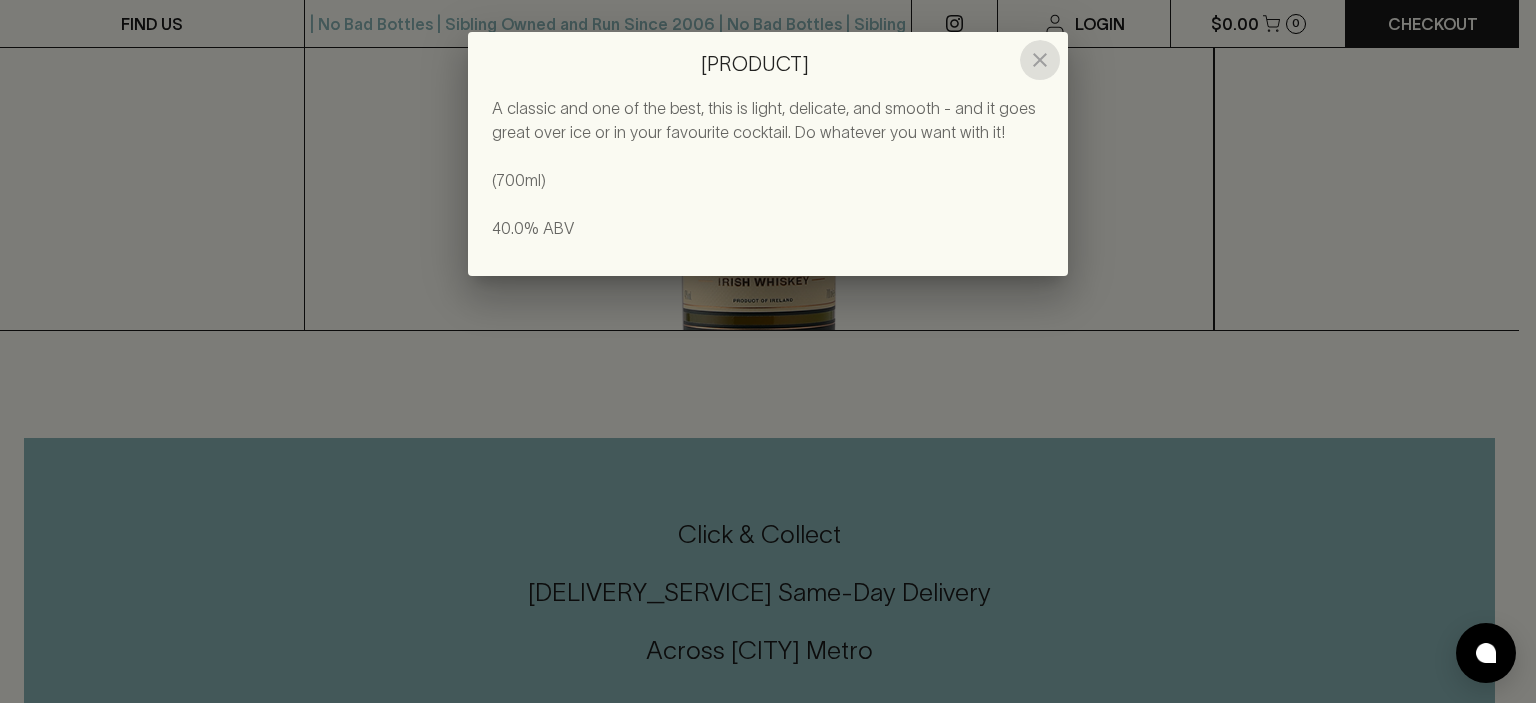 click 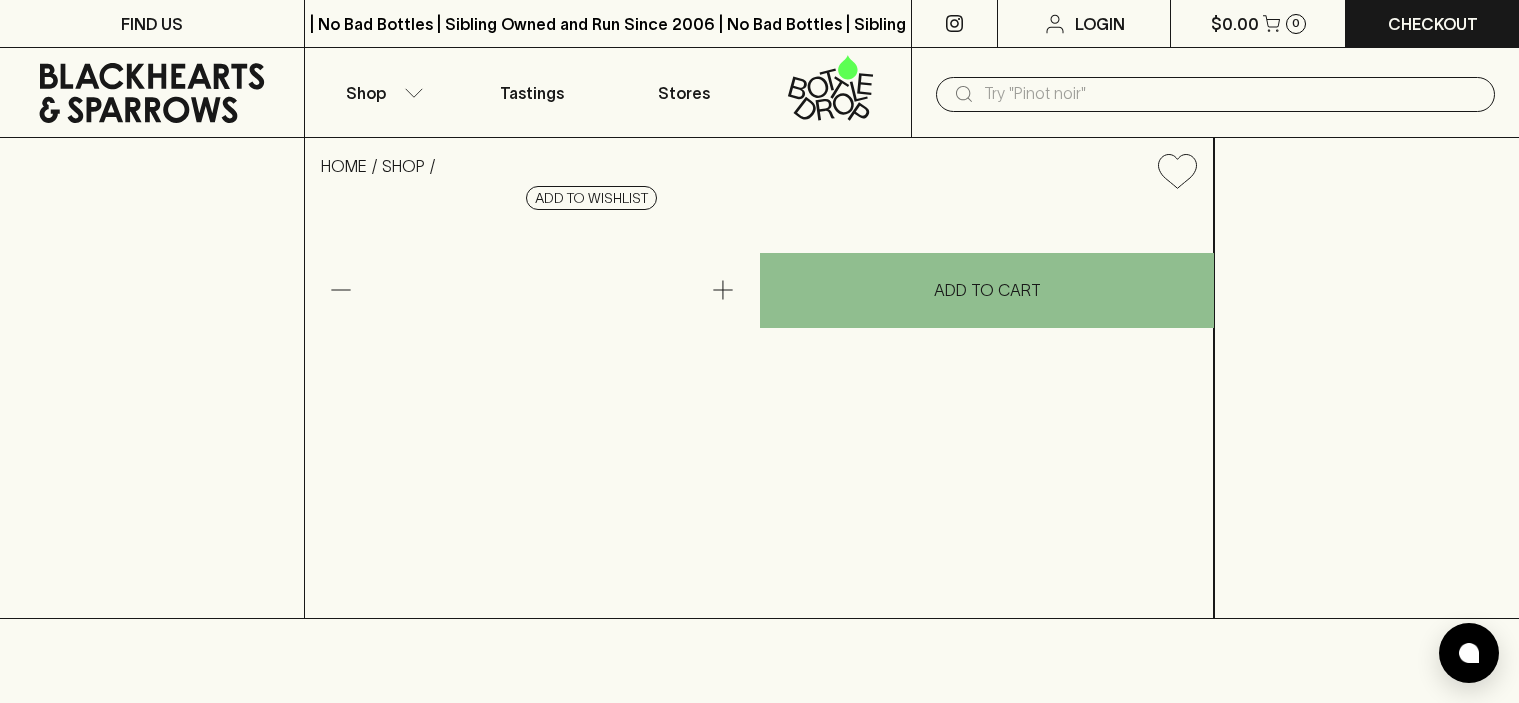 scroll, scrollTop: 0, scrollLeft: 0, axis: both 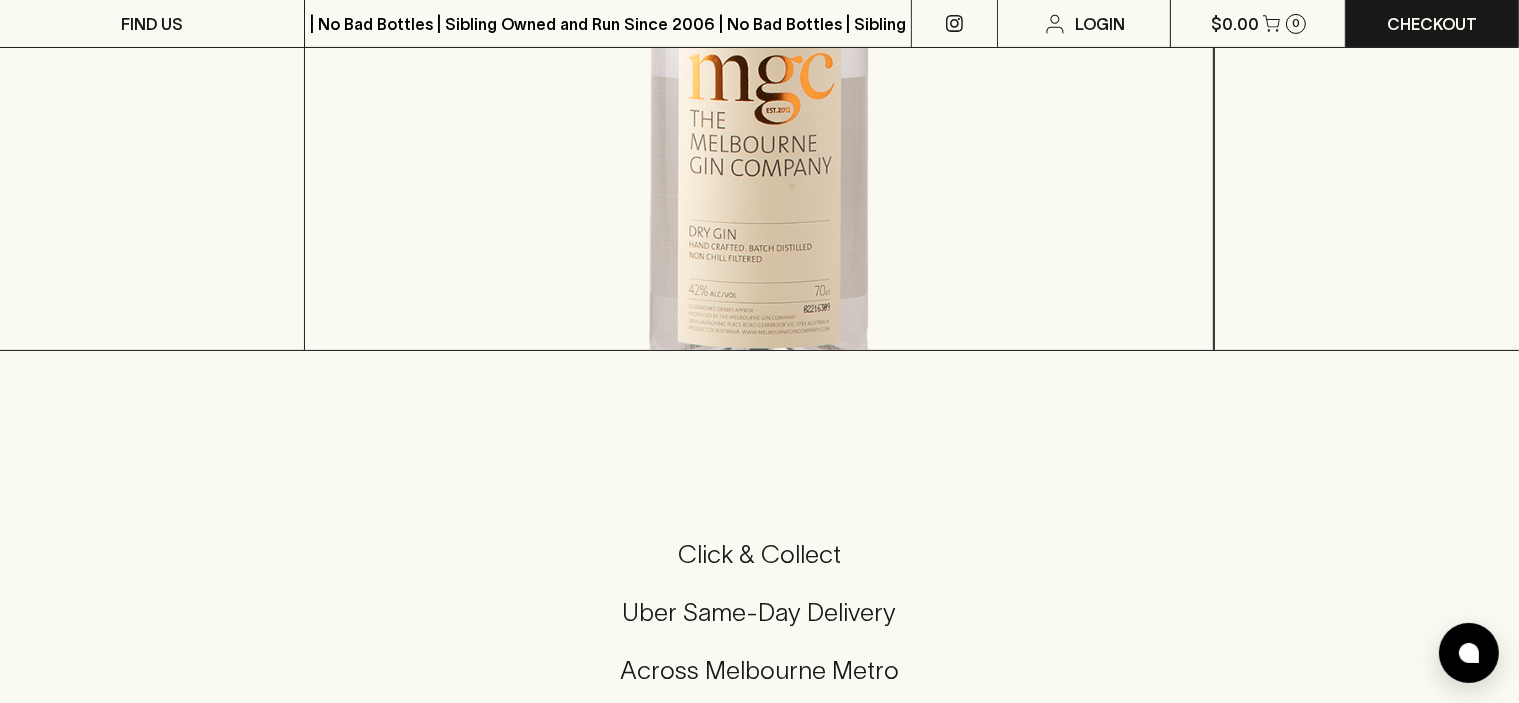 click on "Show More" at bounding box center [370, 201] 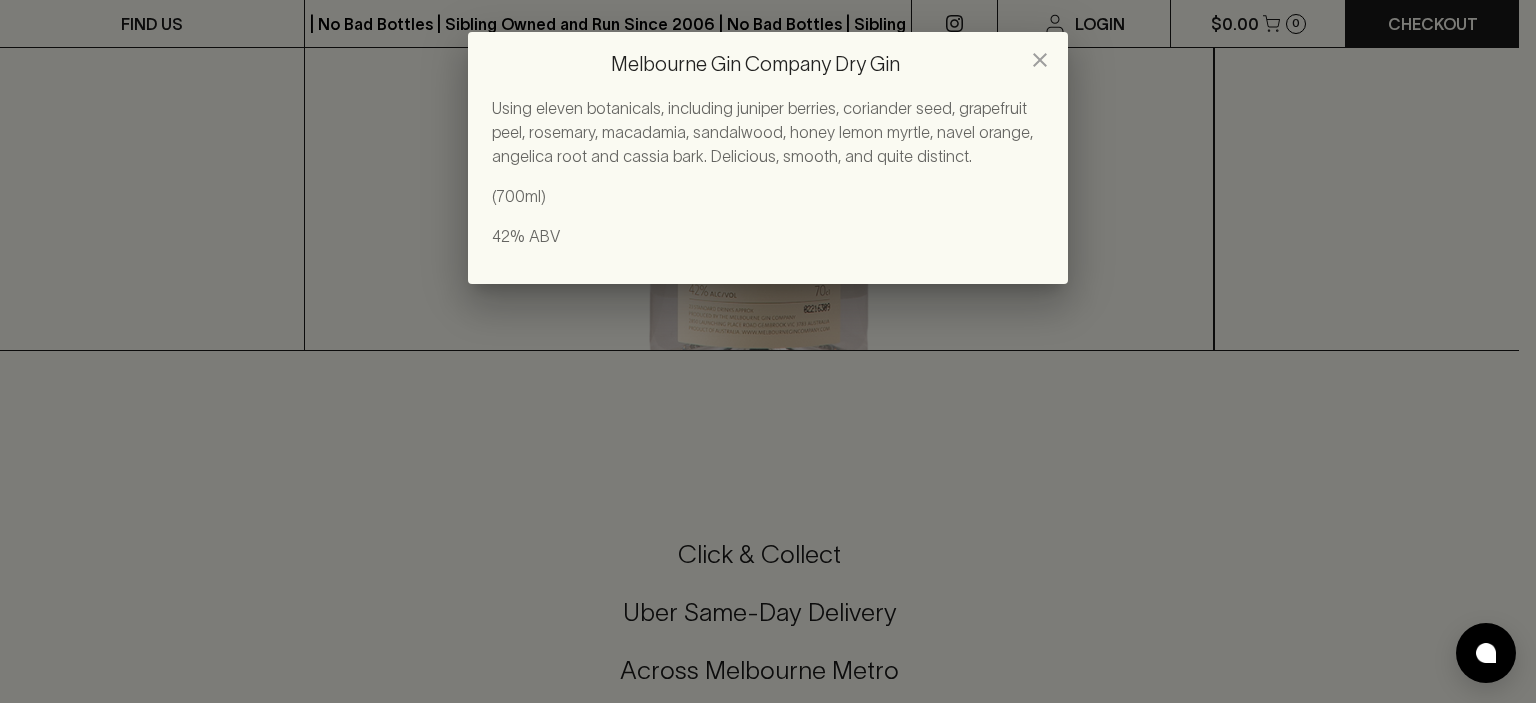 click 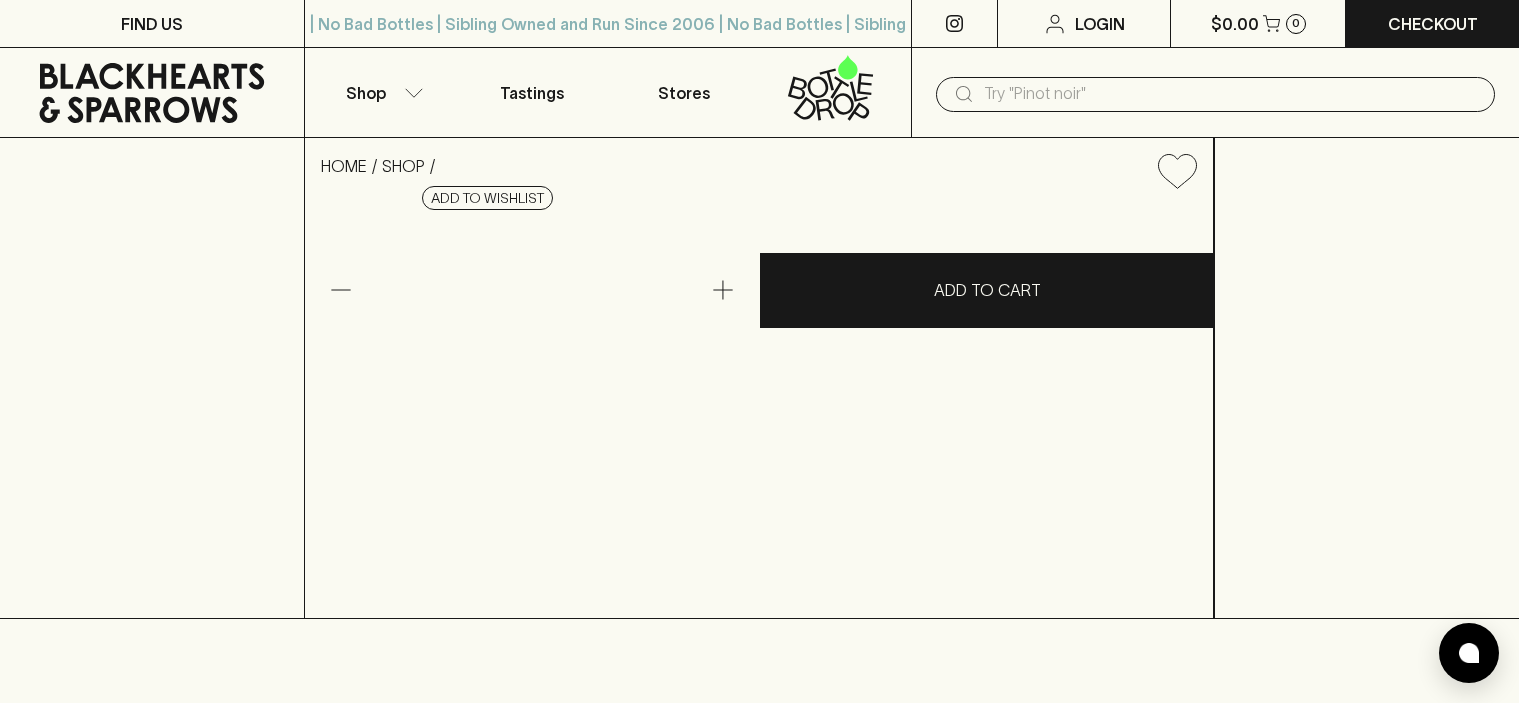 scroll, scrollTop: 0, scrollLeft: 0, axis: both 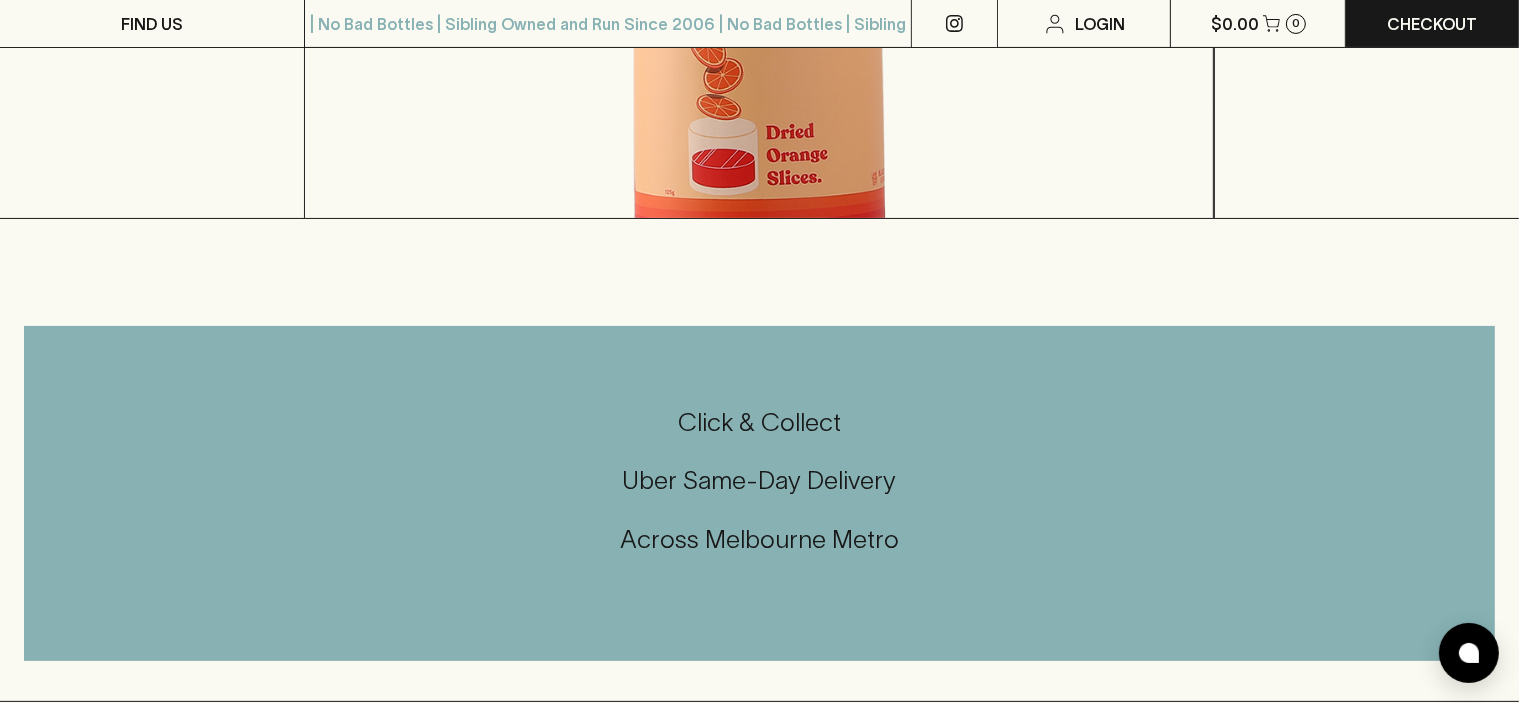 click on "We've collaborated with I Am Thirsty to help you level up your cocktail game at home! Made with 100% Aussie oranges, these dehydrated wheels make a fantastic garnish for your Negroni or Old Fashioned. Maybe even decorate a cake with them... the options are endless! Show More" at bounding box center (759, 29) 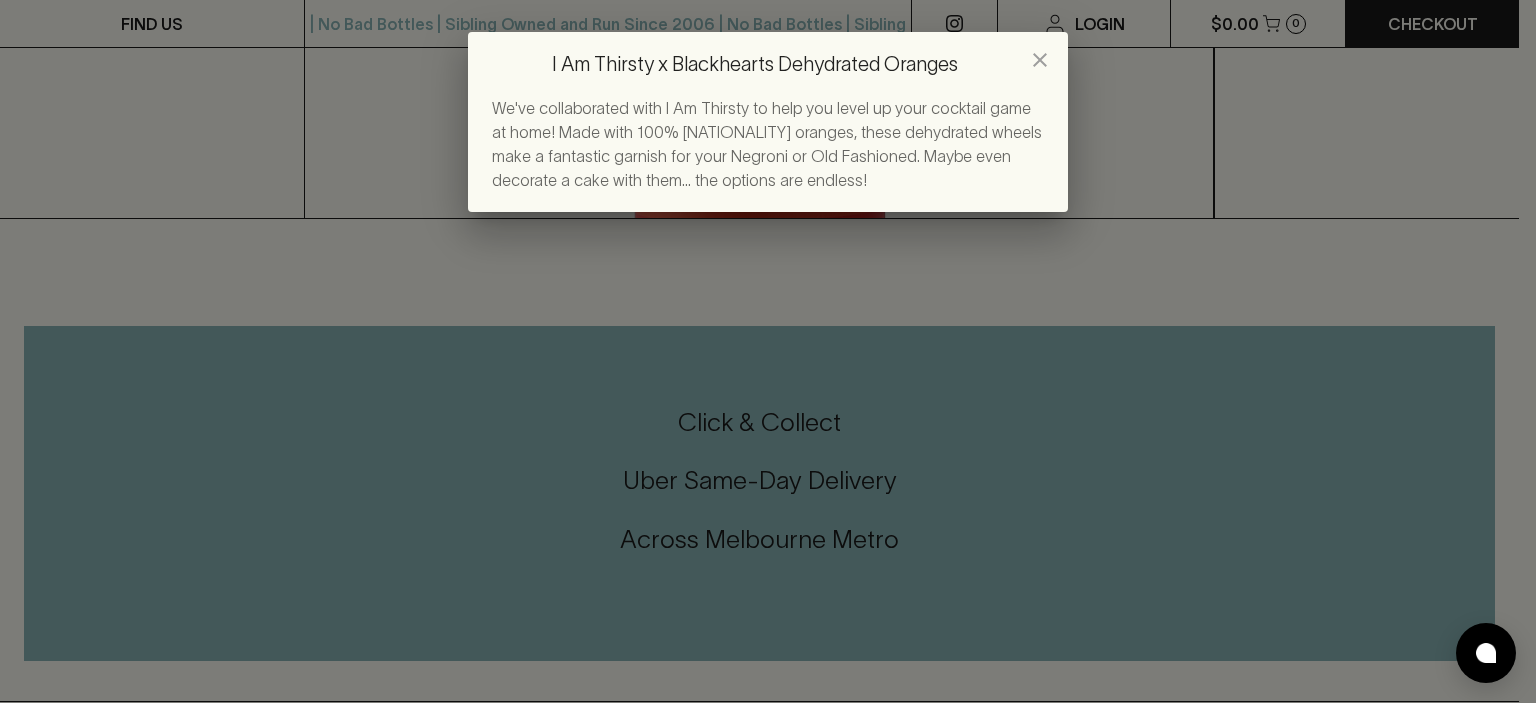 click on "I Am Thirsty x Blackhearts Dehydrated Oranges We've collaborated with I Am Thirsty to help you level up your cocktail game at home! Made with 100% Aussie oranges, these dehydrated wheels make a fantastic garnish for your Negroni or Old Fashioned. Maybe even decorate a cake with them... the options are endless!" at bounding box center [768, 351] 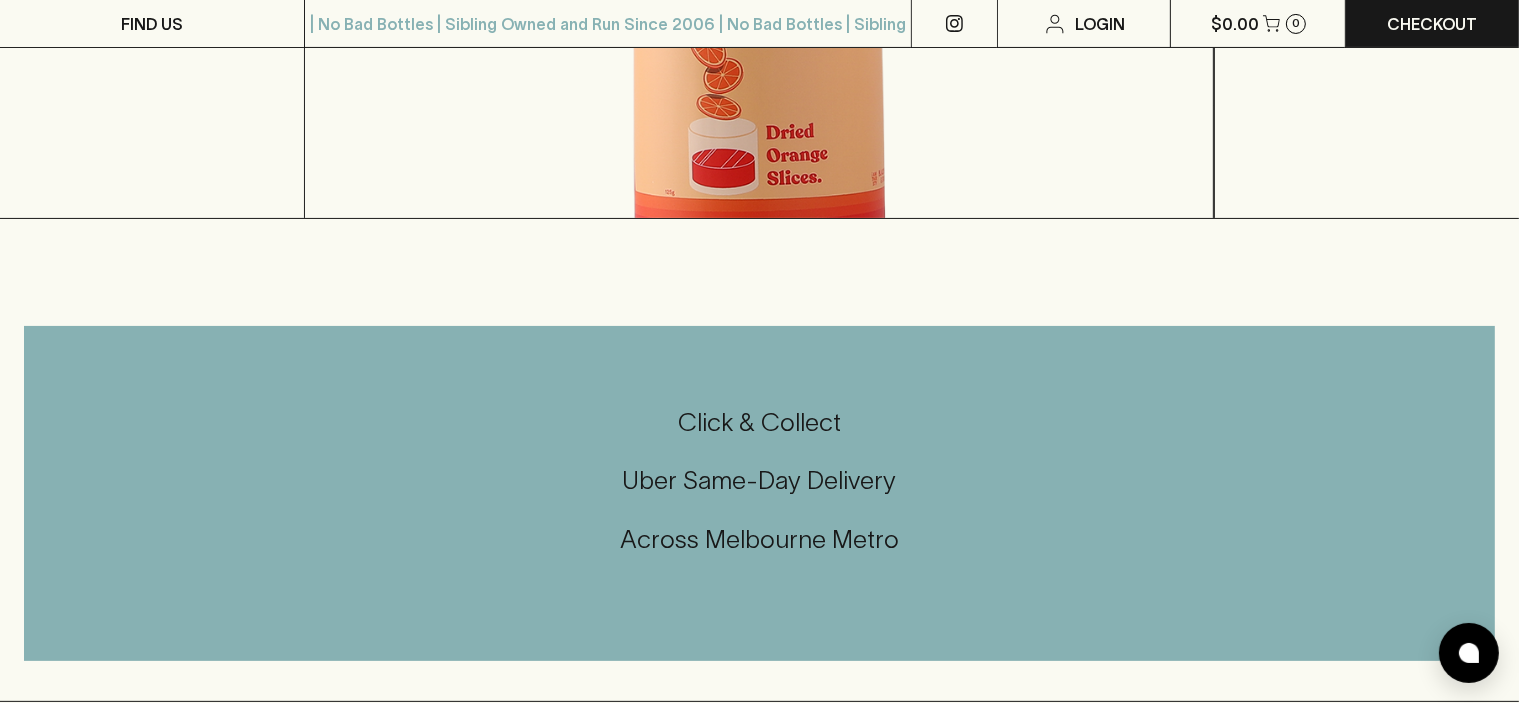 click on "Show More" at bounding box center (370, 69) 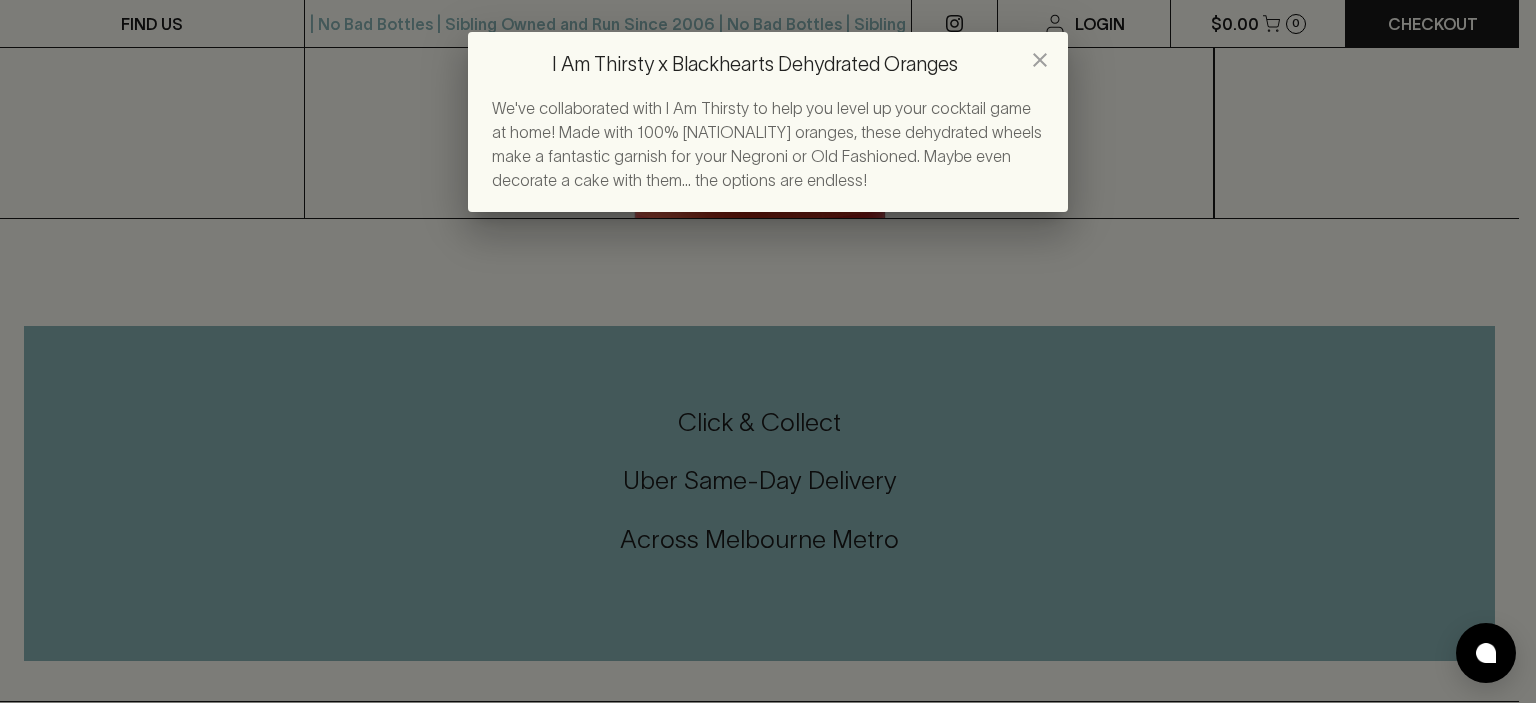 click 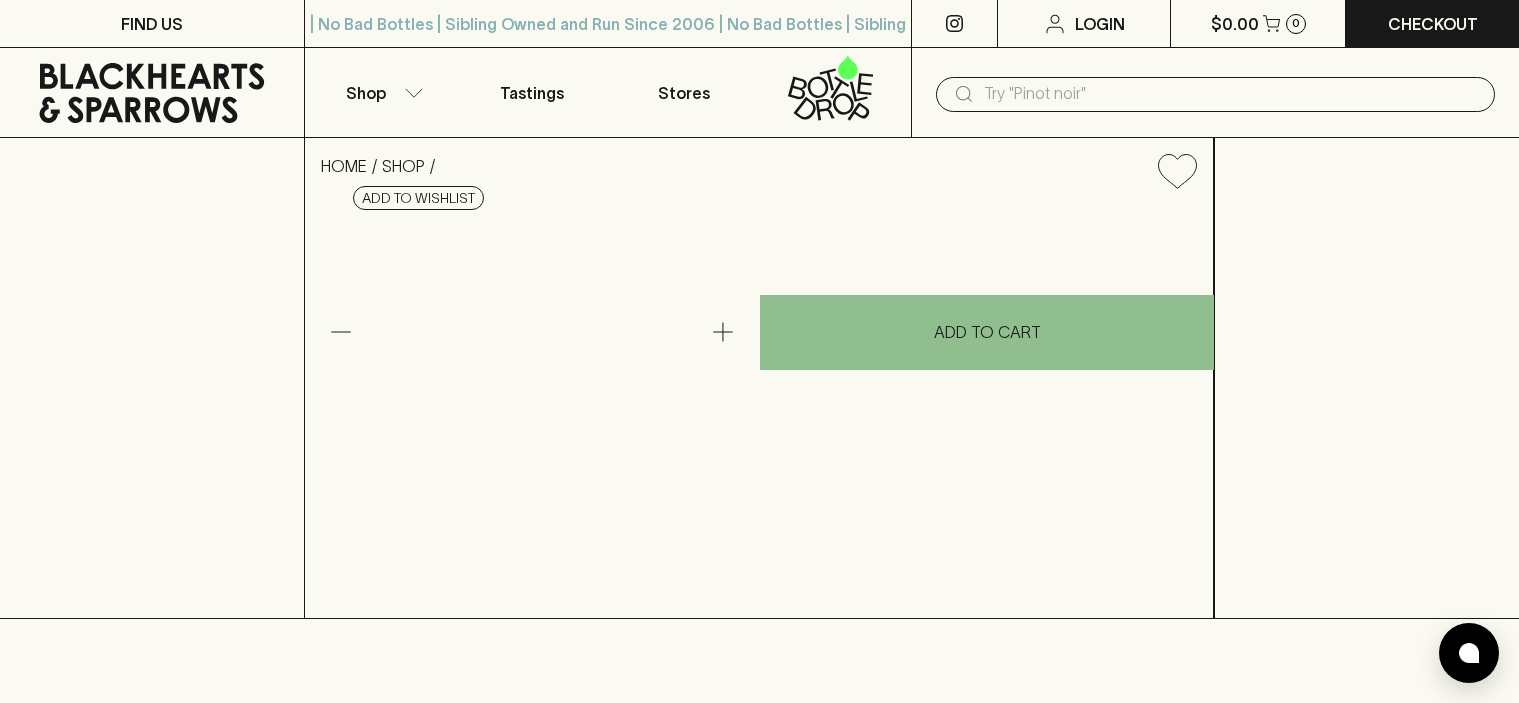 scroll, scrollTop: 0, scrollLeft: 0, axis: both 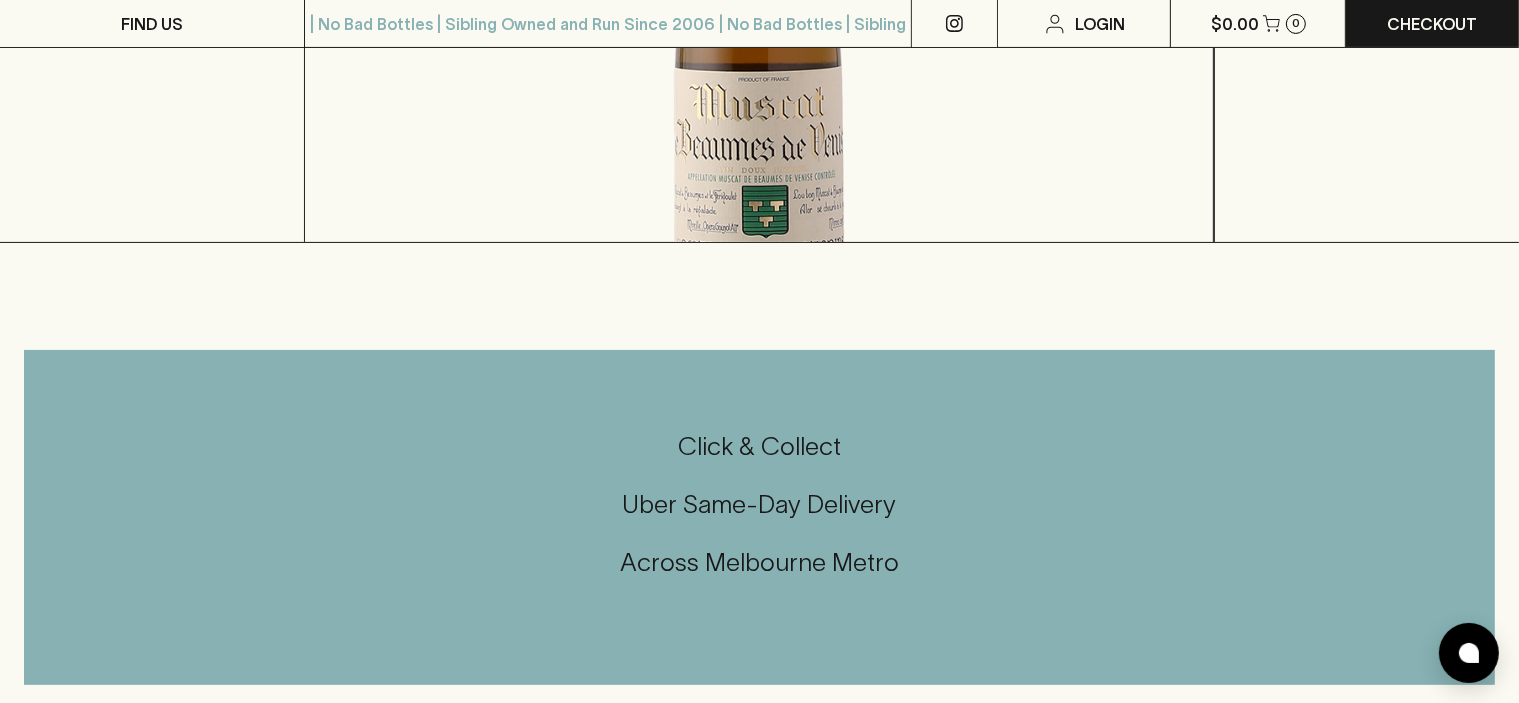 click on "Show More" at bounding box center [370, 69] 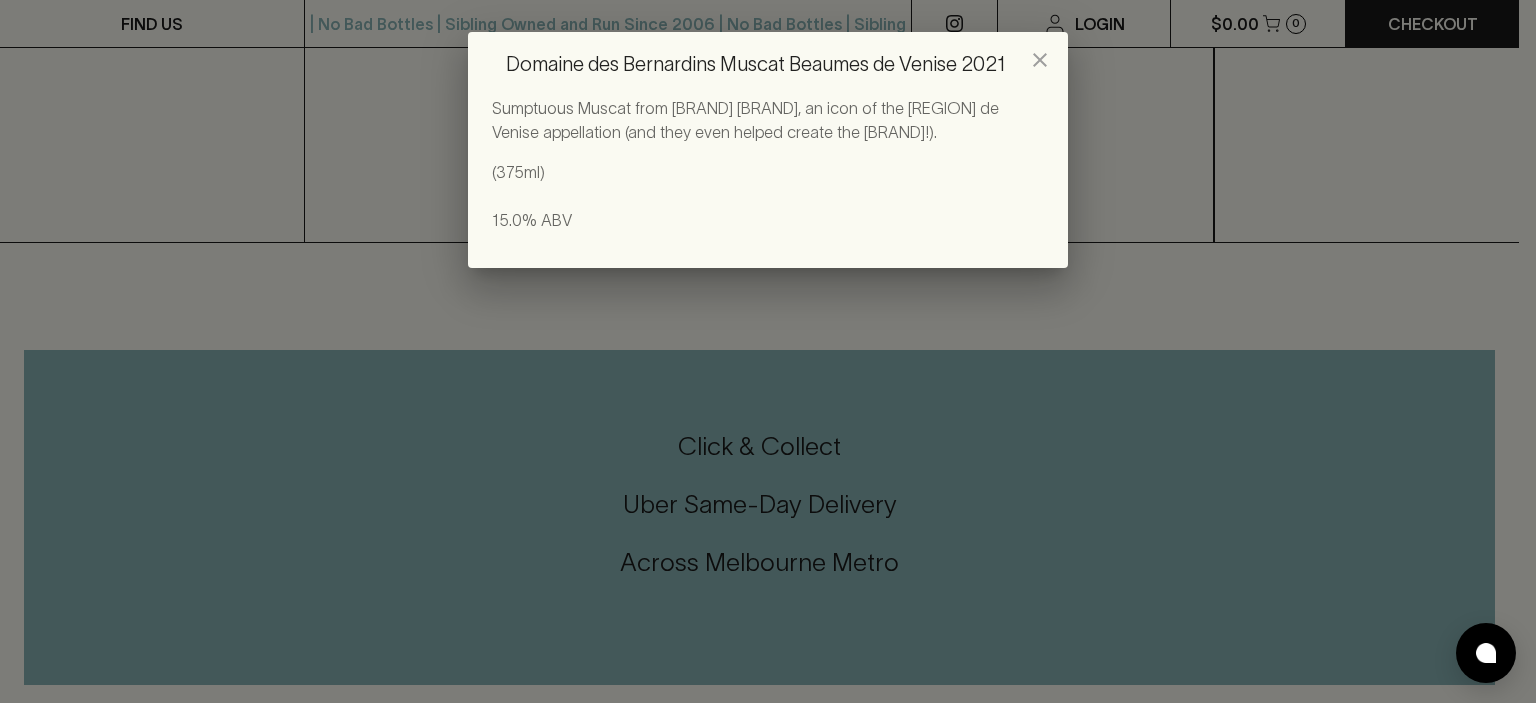 click 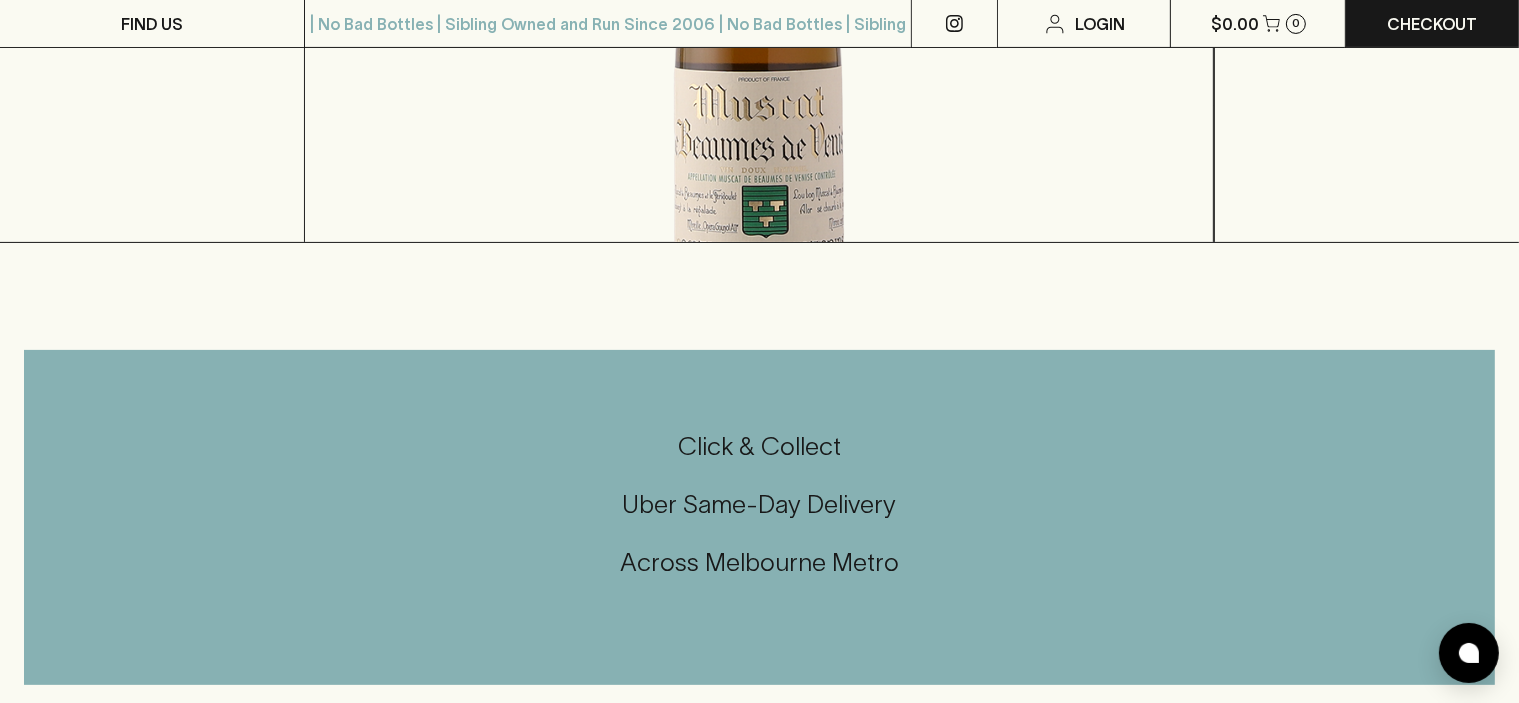 click on "Show More" at bounding box center (370, 69) 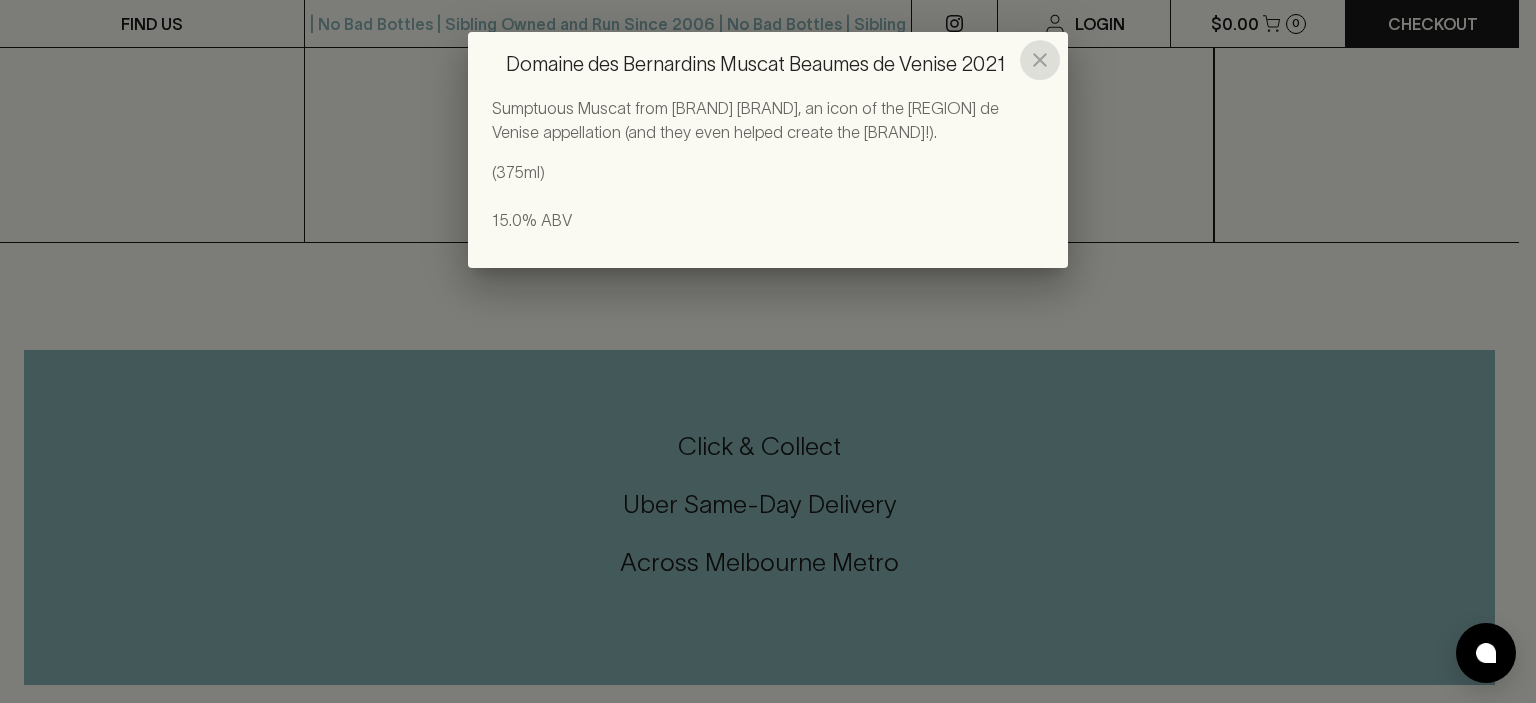 click 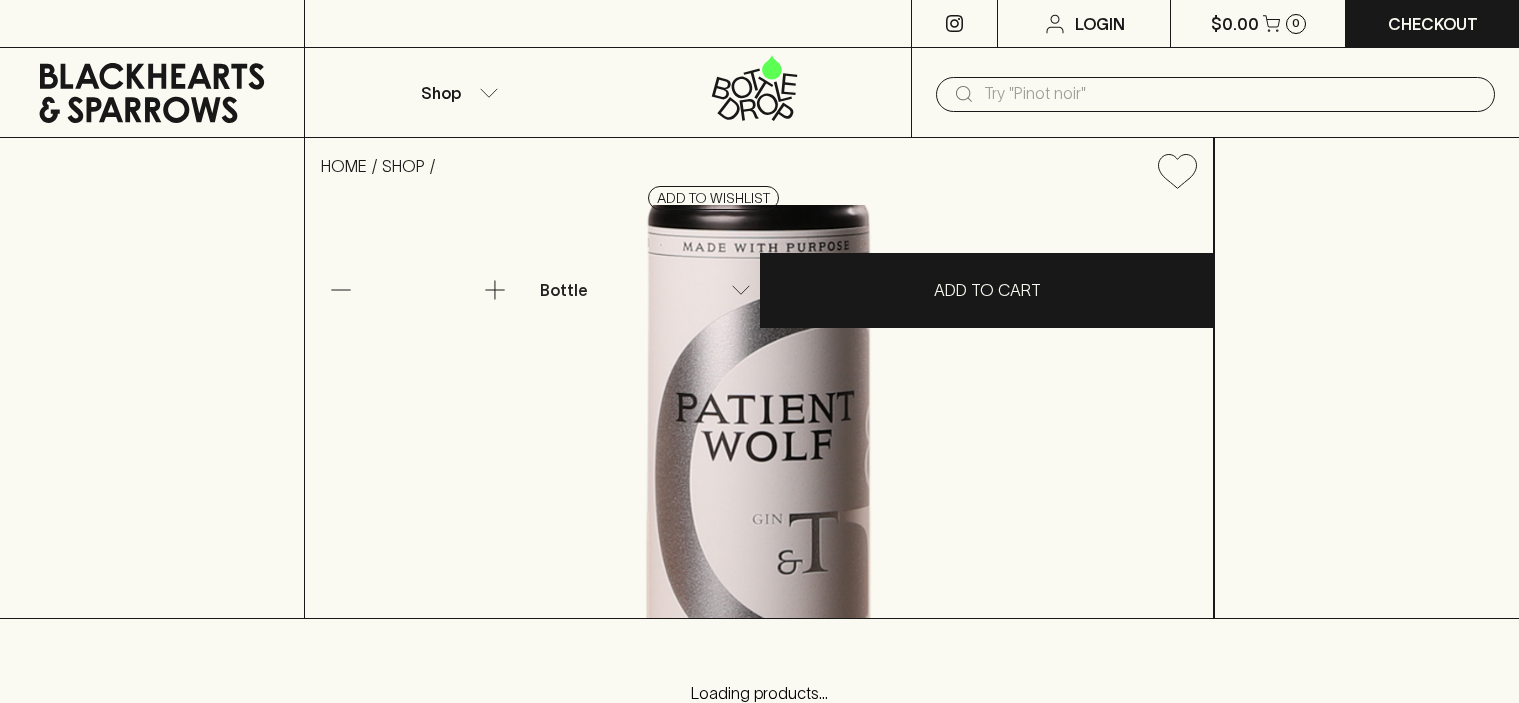 scroll, scrollTop: 0, scrollLeft: 0, axis: both 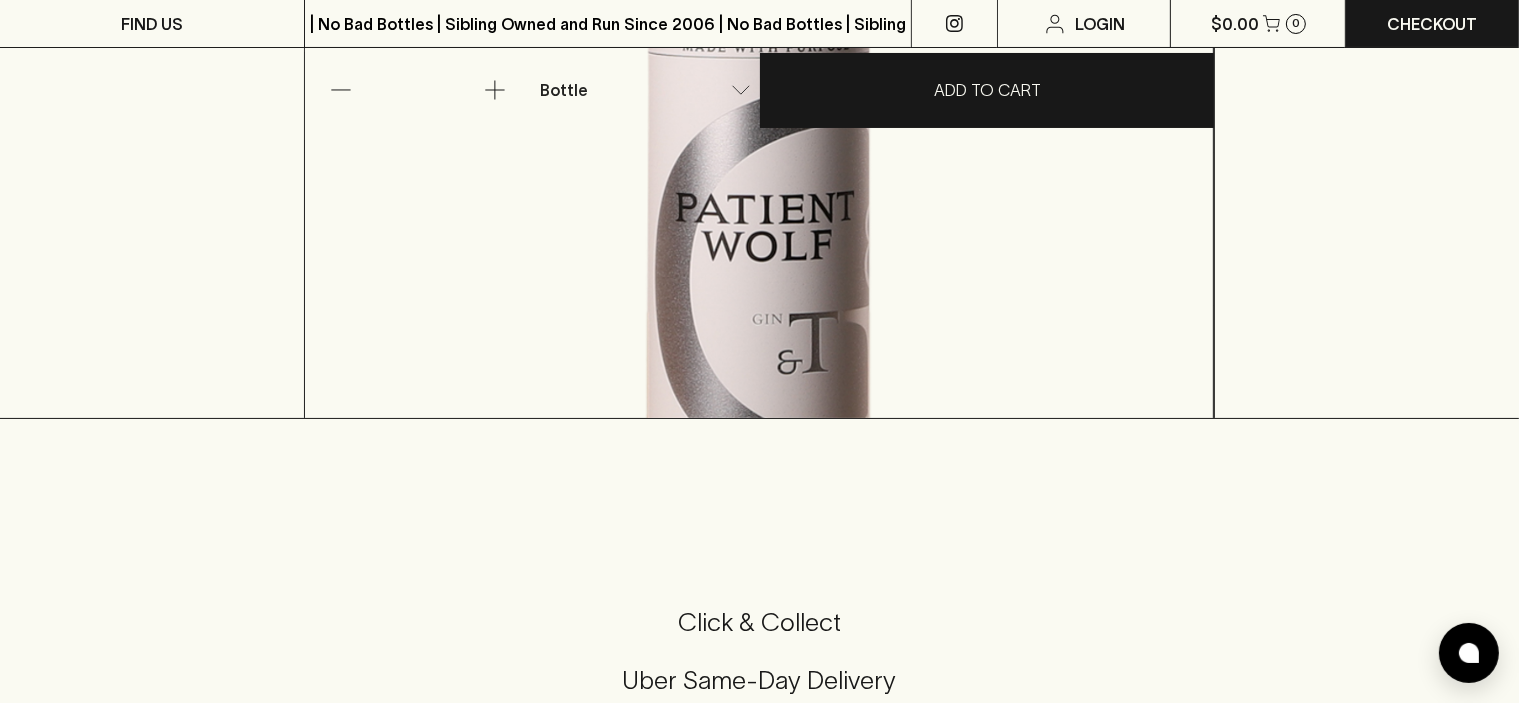click on "Show More" at bounding box center [370, 269] 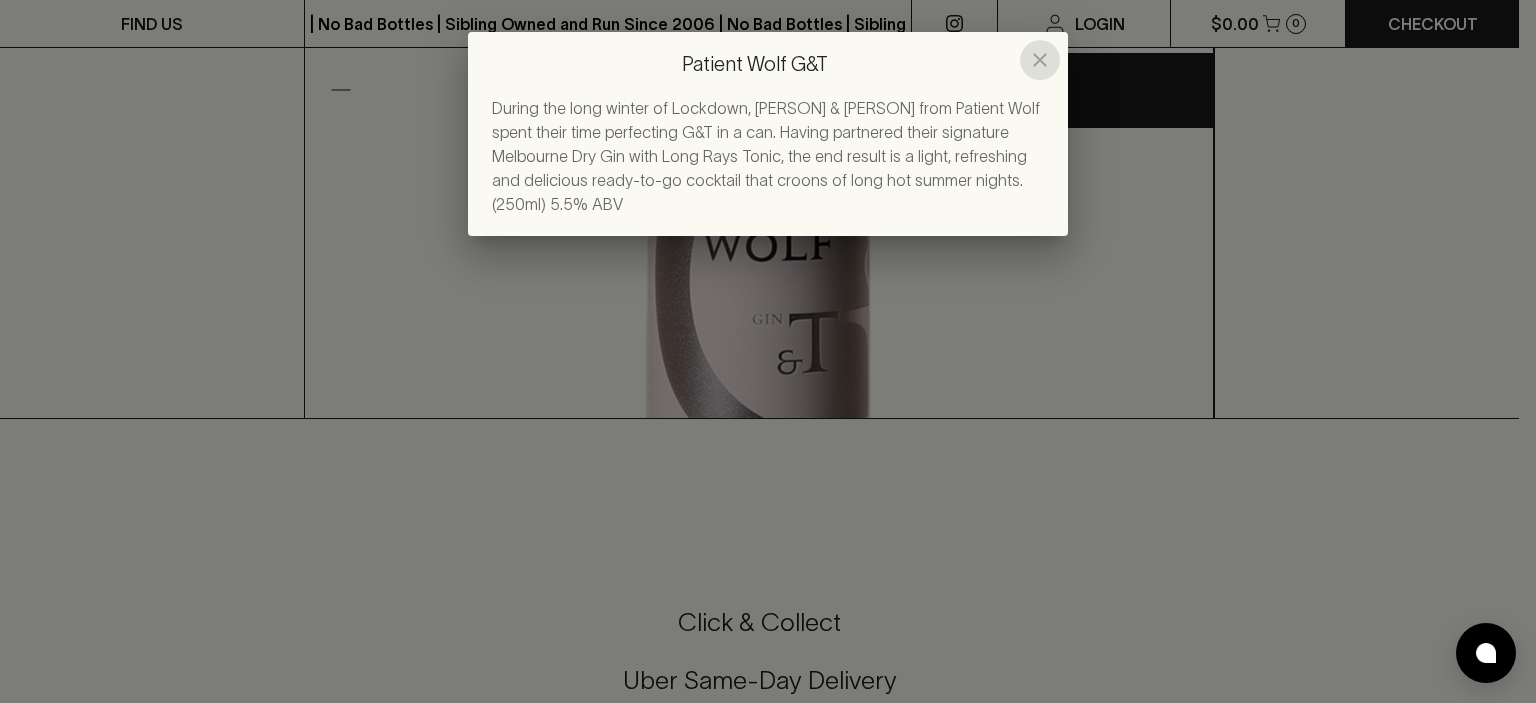click 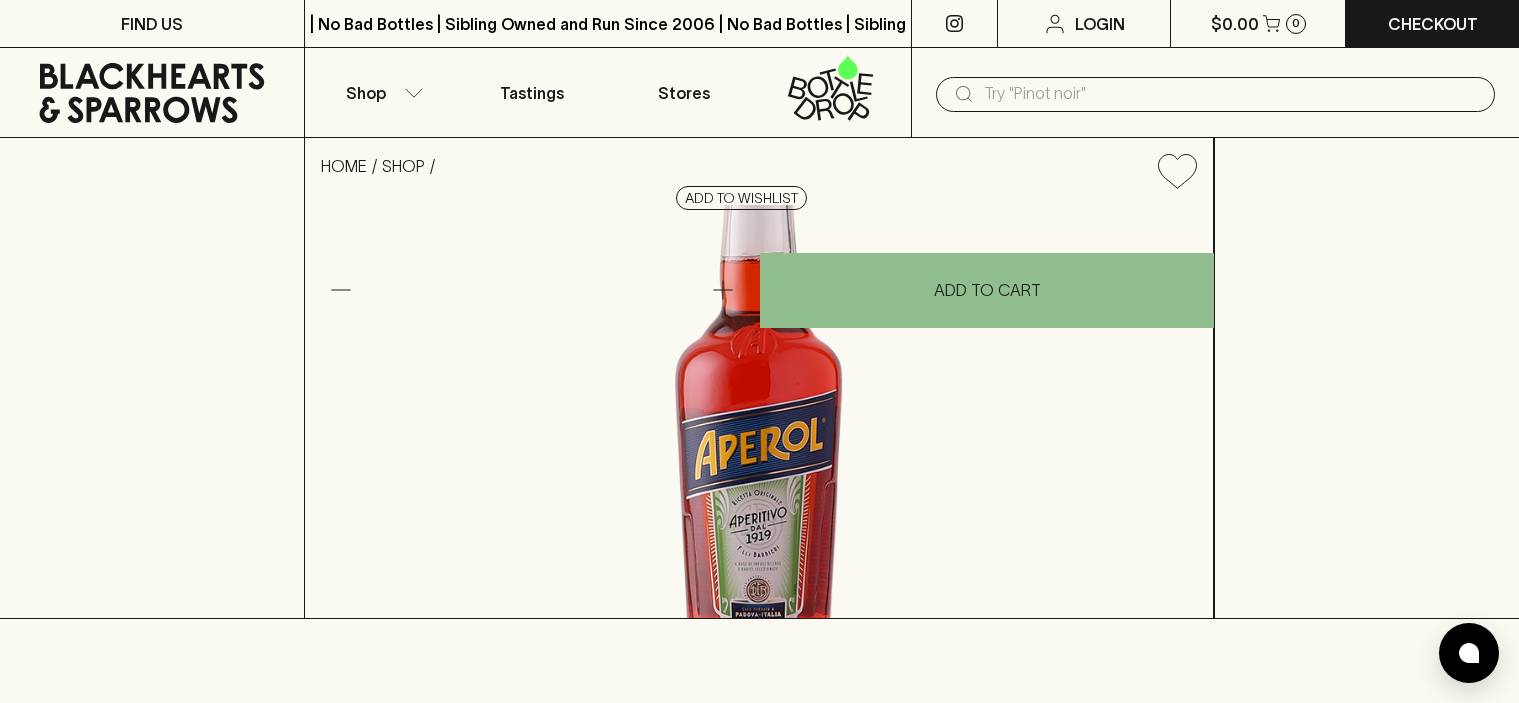 scroll, scrollTop: 0, scrollLeft: 0, axis: both 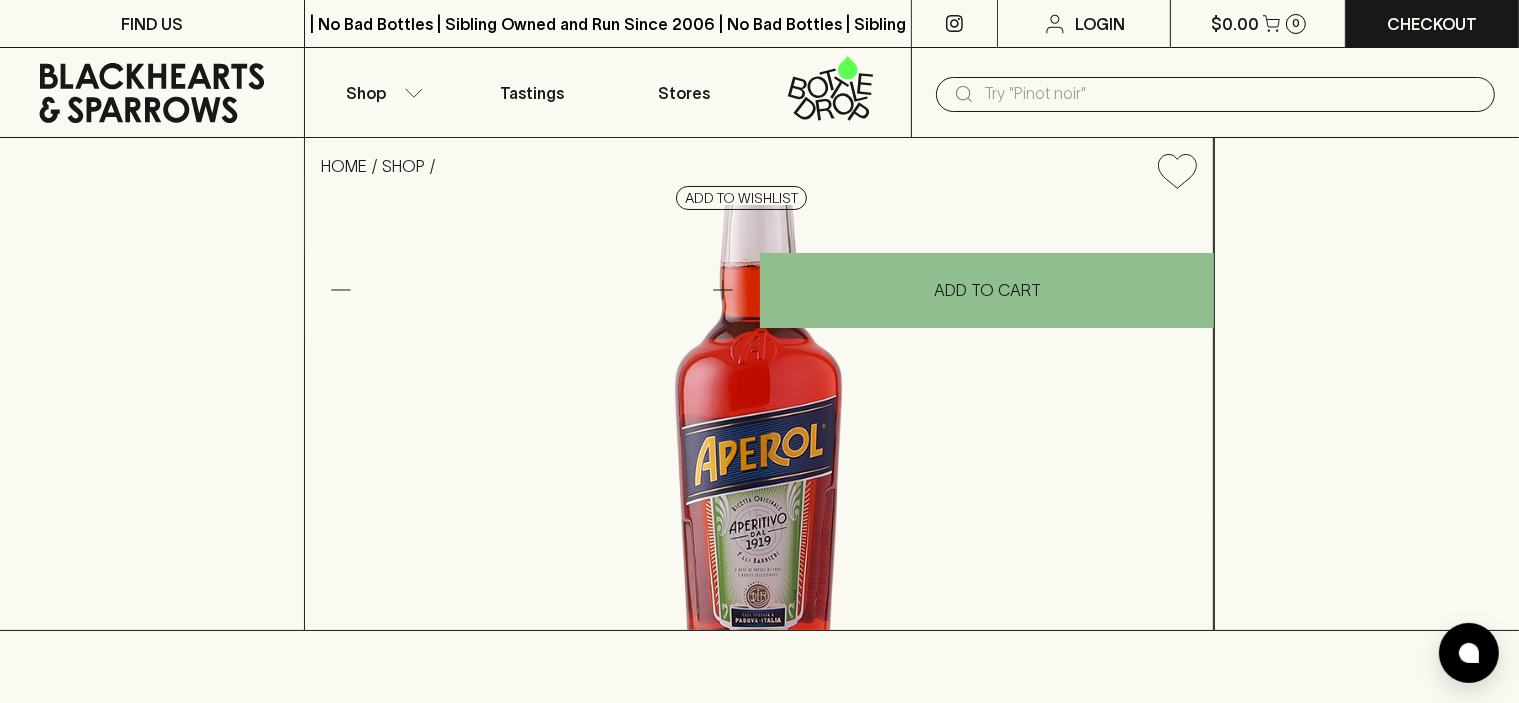 click on "Check Stock In Store" at bounding box center (759, 157) 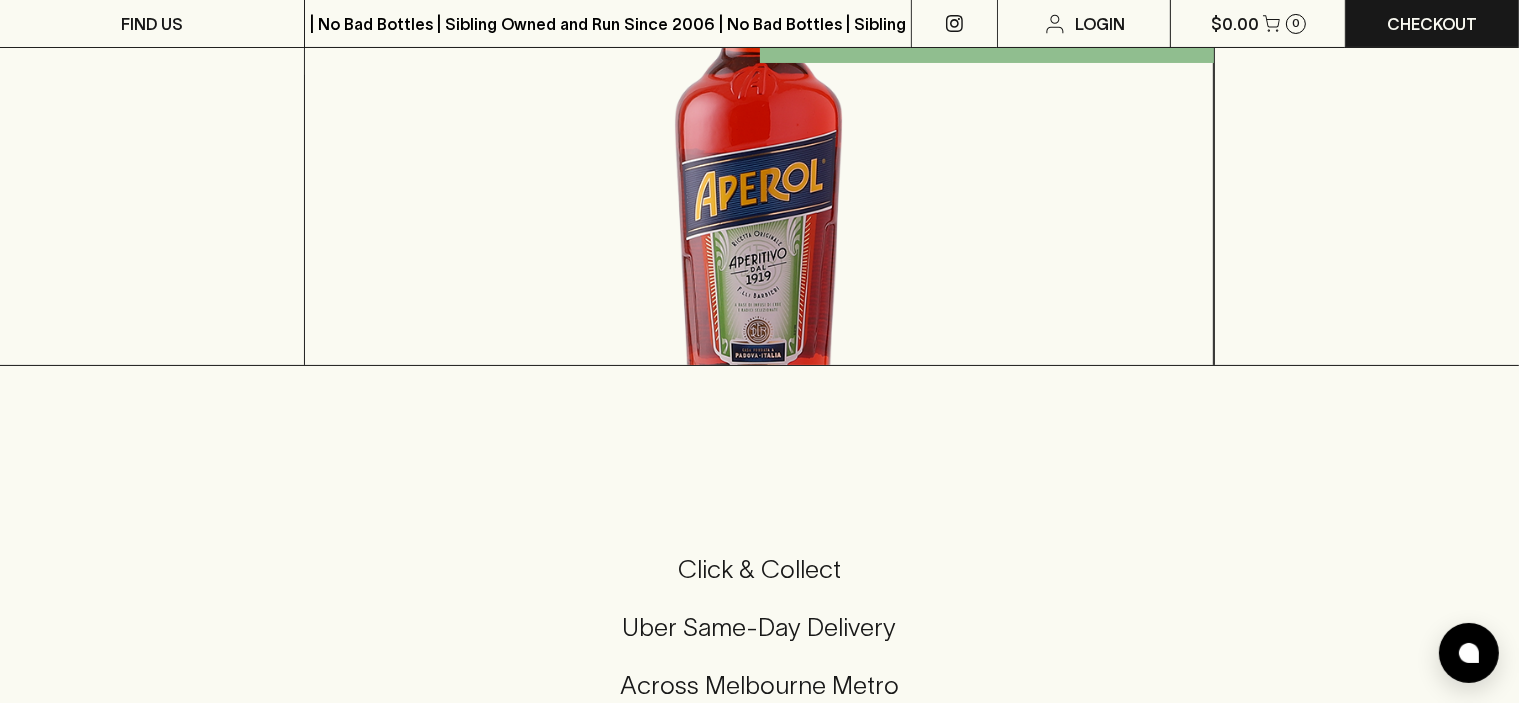 scroll, scrollTop: 300, scrollLeft: 0, axis: vertical 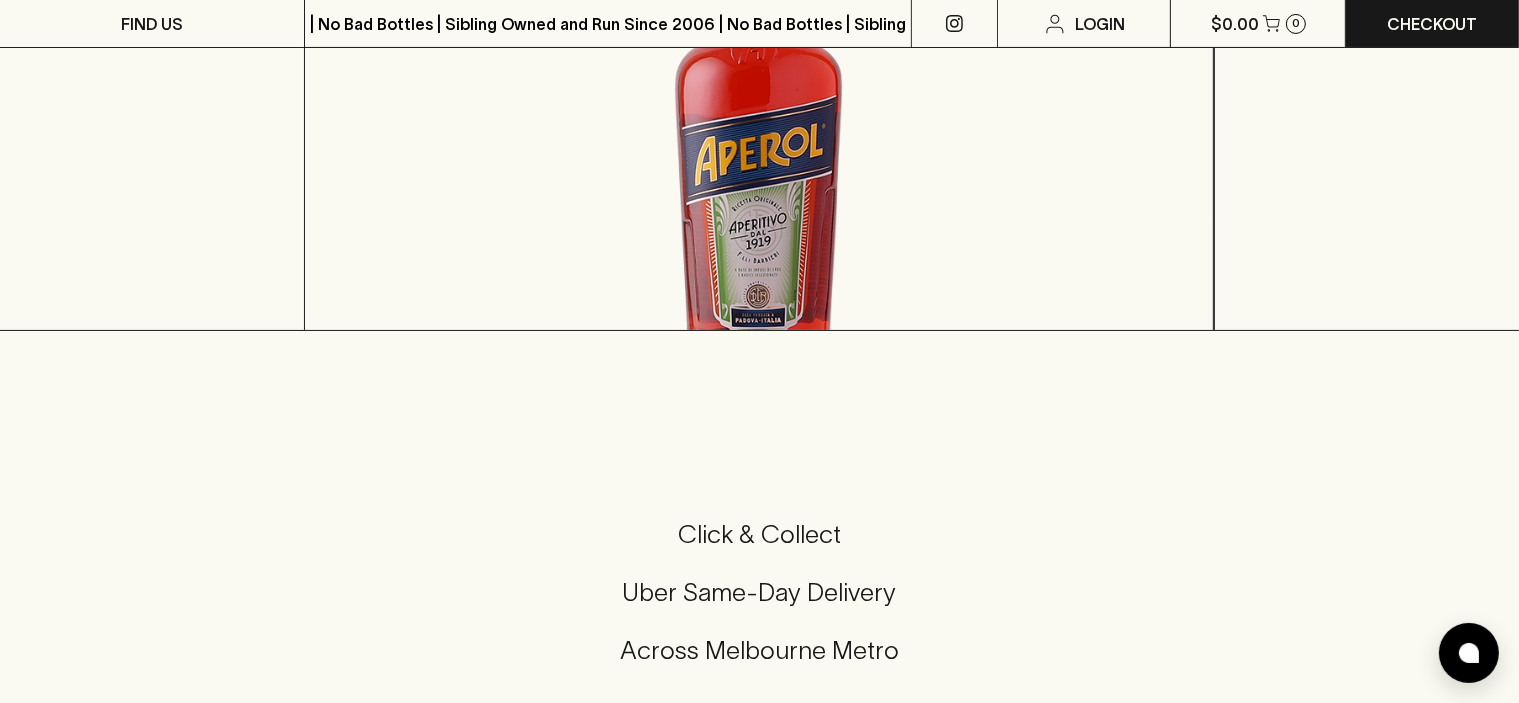 click on "Show More" at bounding box center (370, 181) 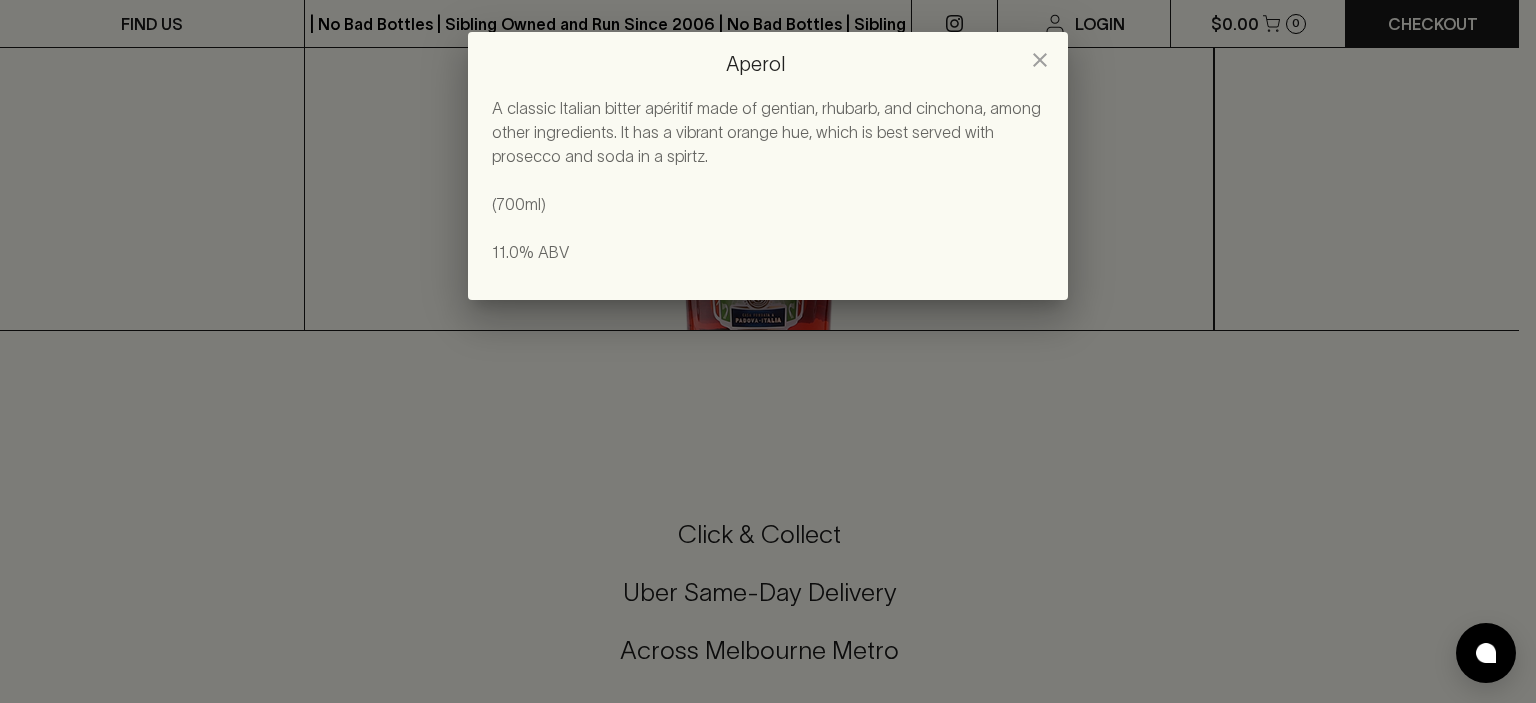 click 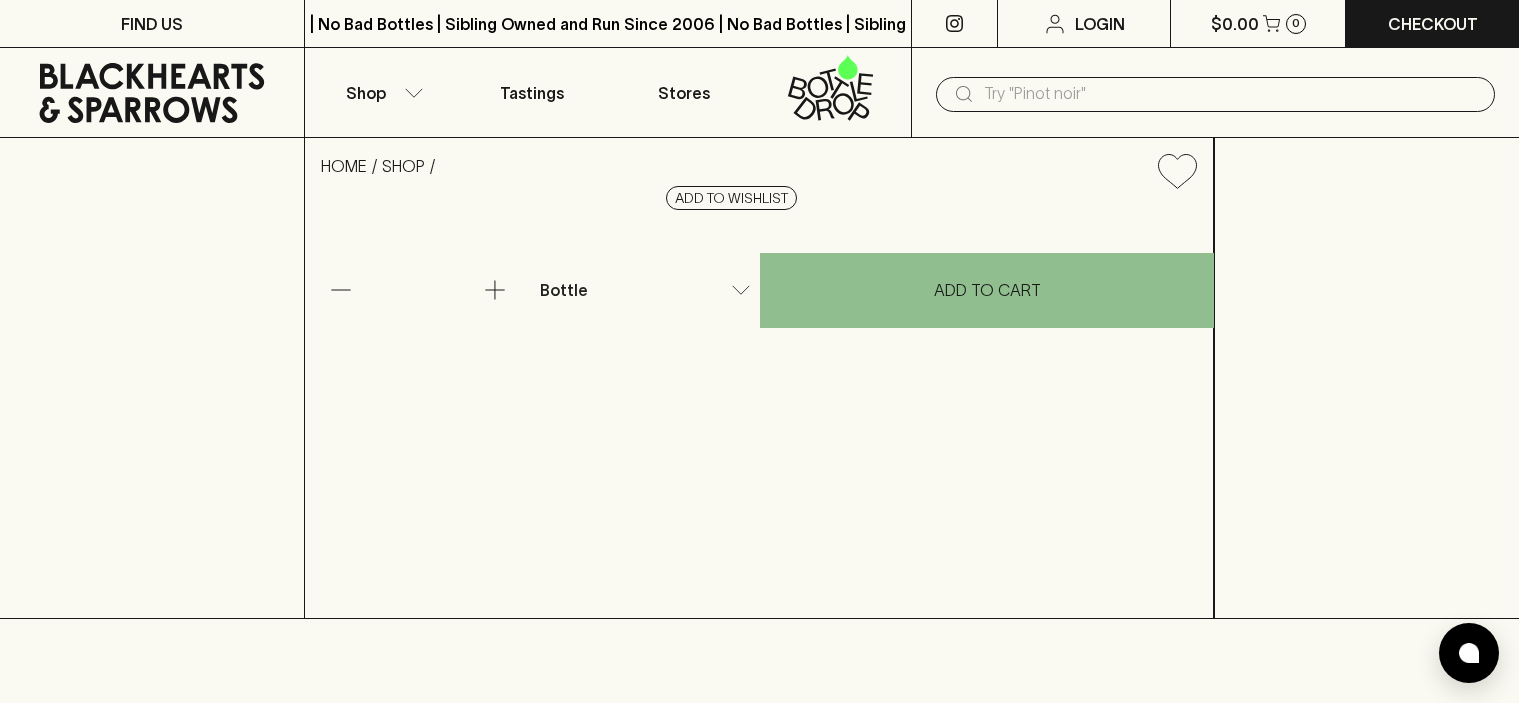 scroll, scrollTop: 0, scrollLeft: 0, axis: both 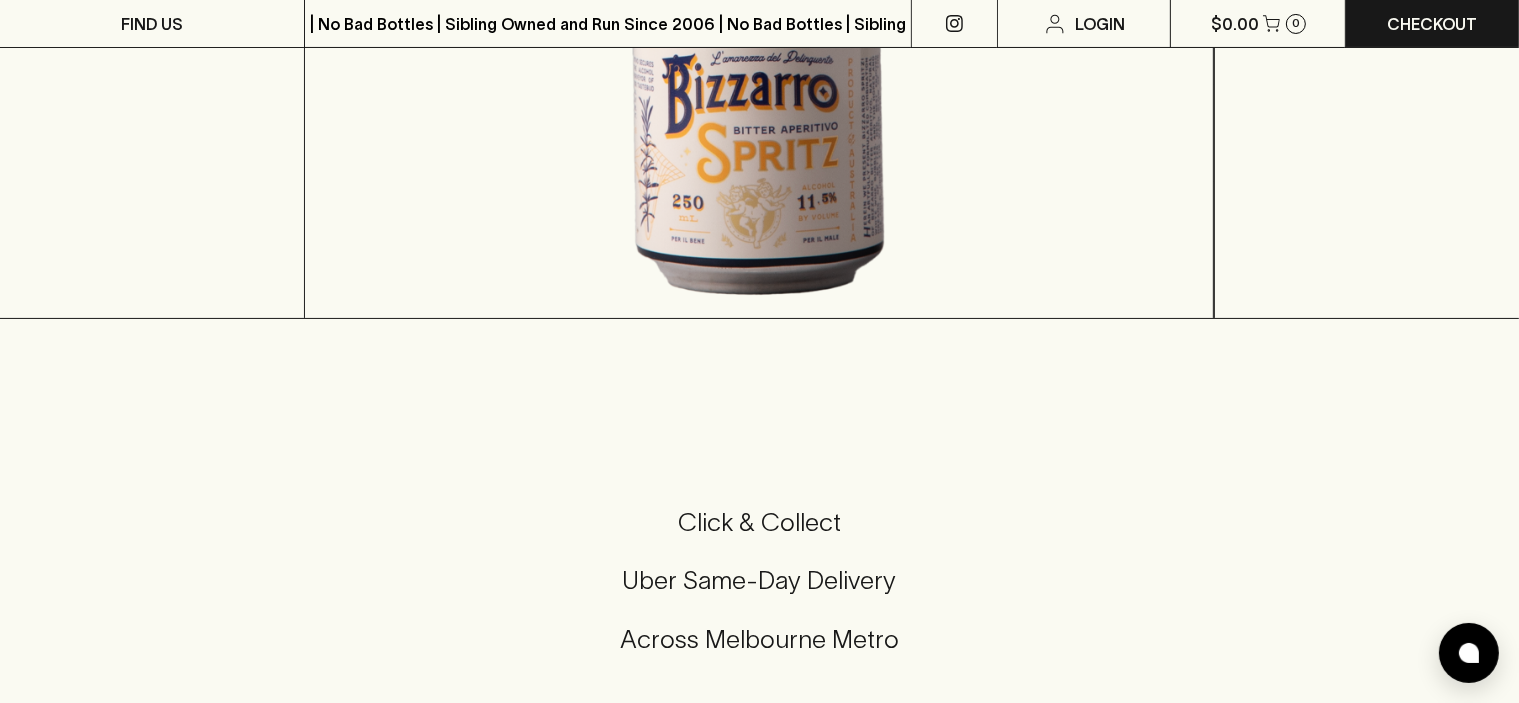 drag, startPoint x: 1004, startPoint y: 375, endPoint x: 1068, endPoint y: 372, distance: 64.070274 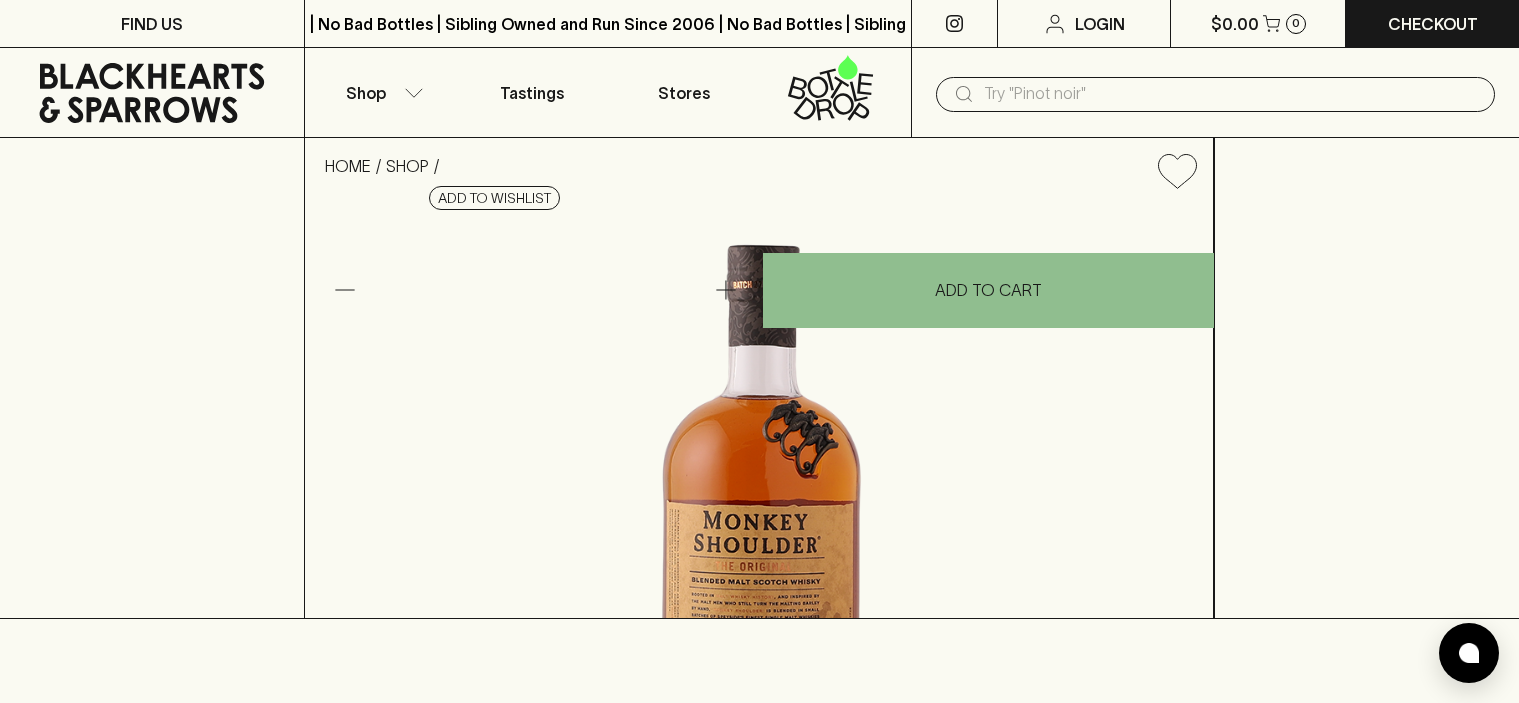 scroll, scrollTop: 0, scrollLeft: 0, axis: both 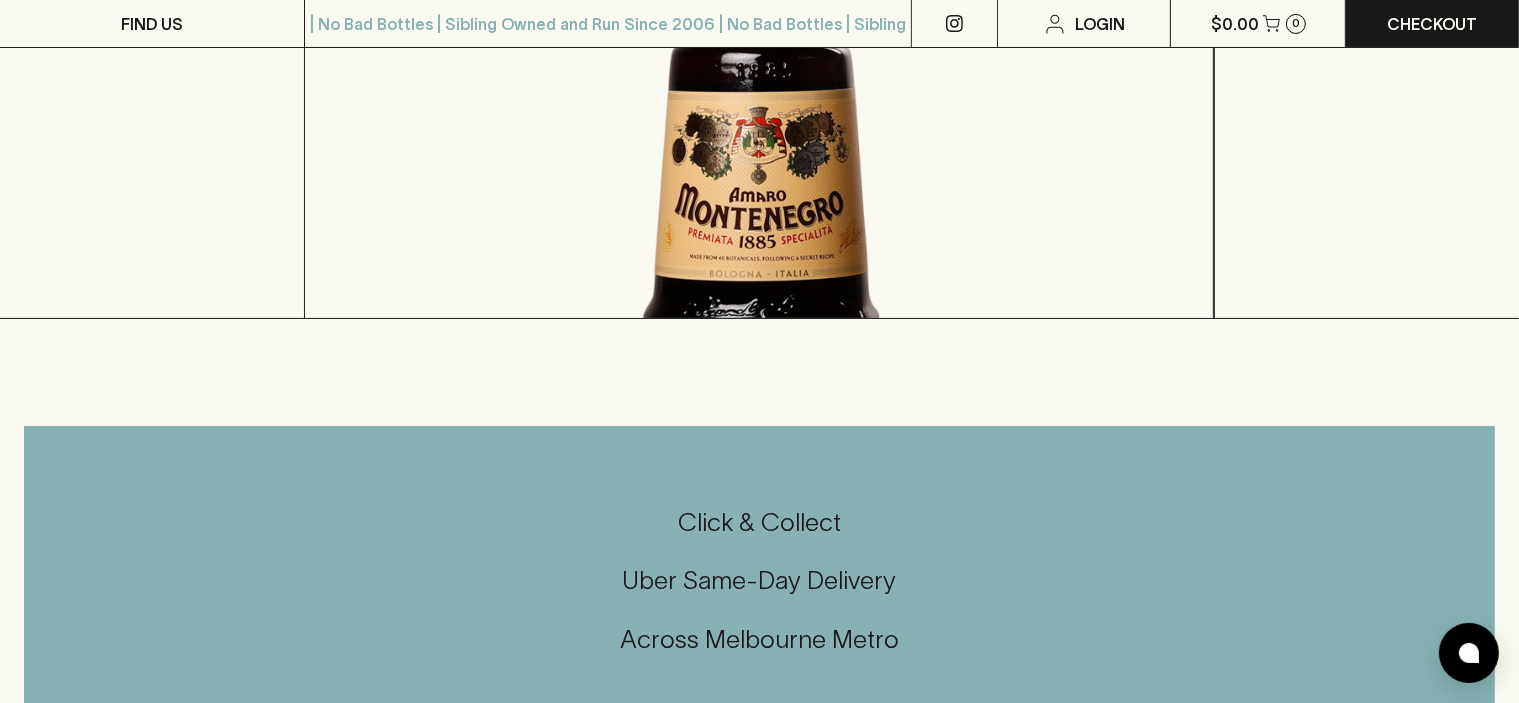 click on "Show More" at bounding box center (370, 169) 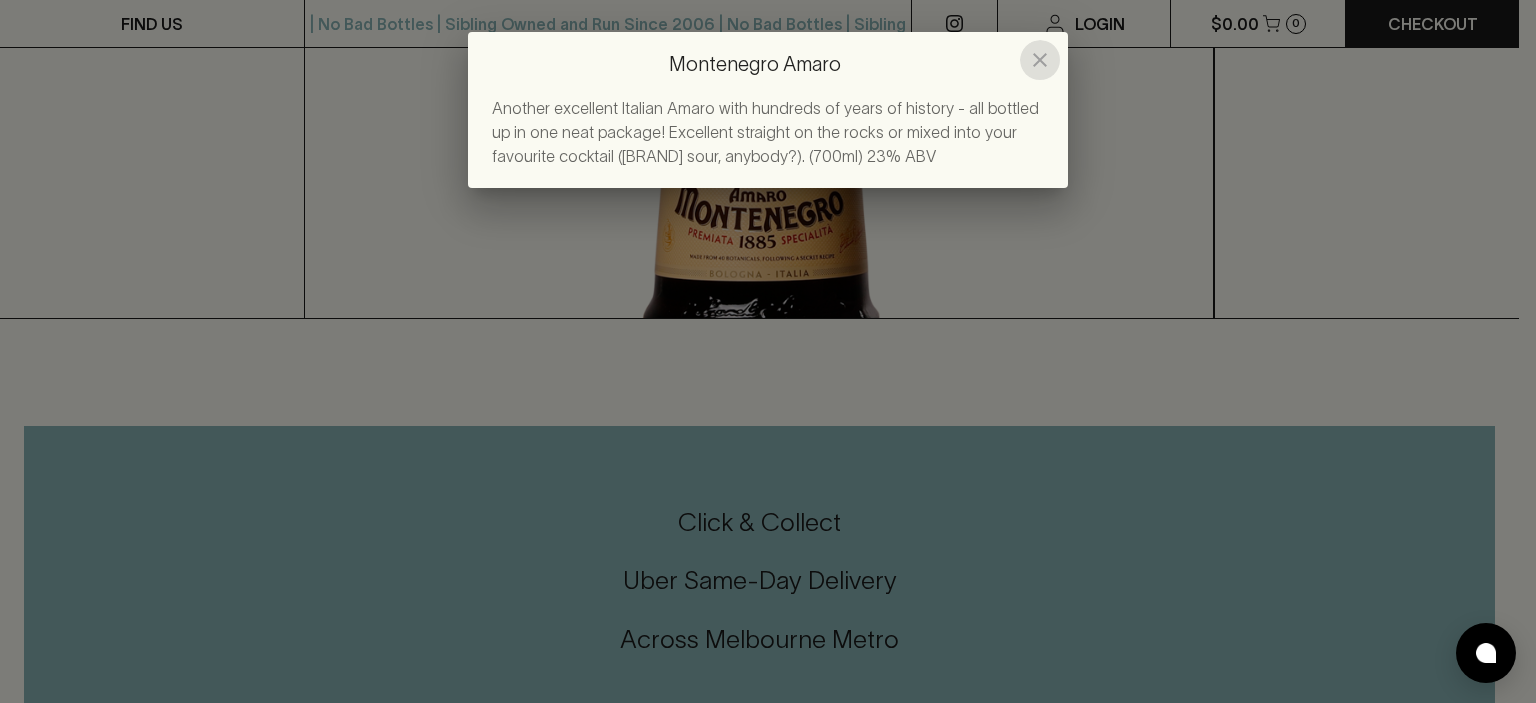 click 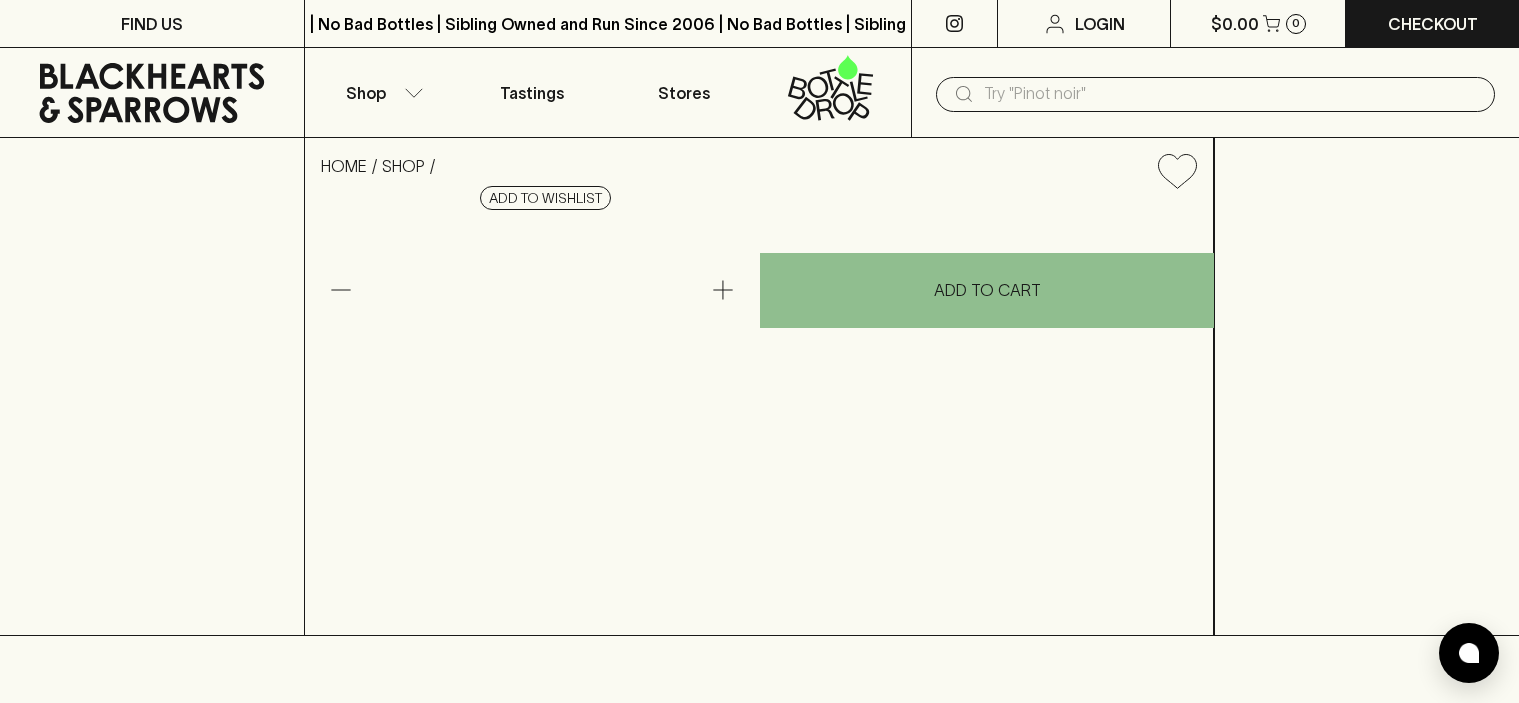 scroll, scrollTop: 0, scrollLeft: 0, axis: both 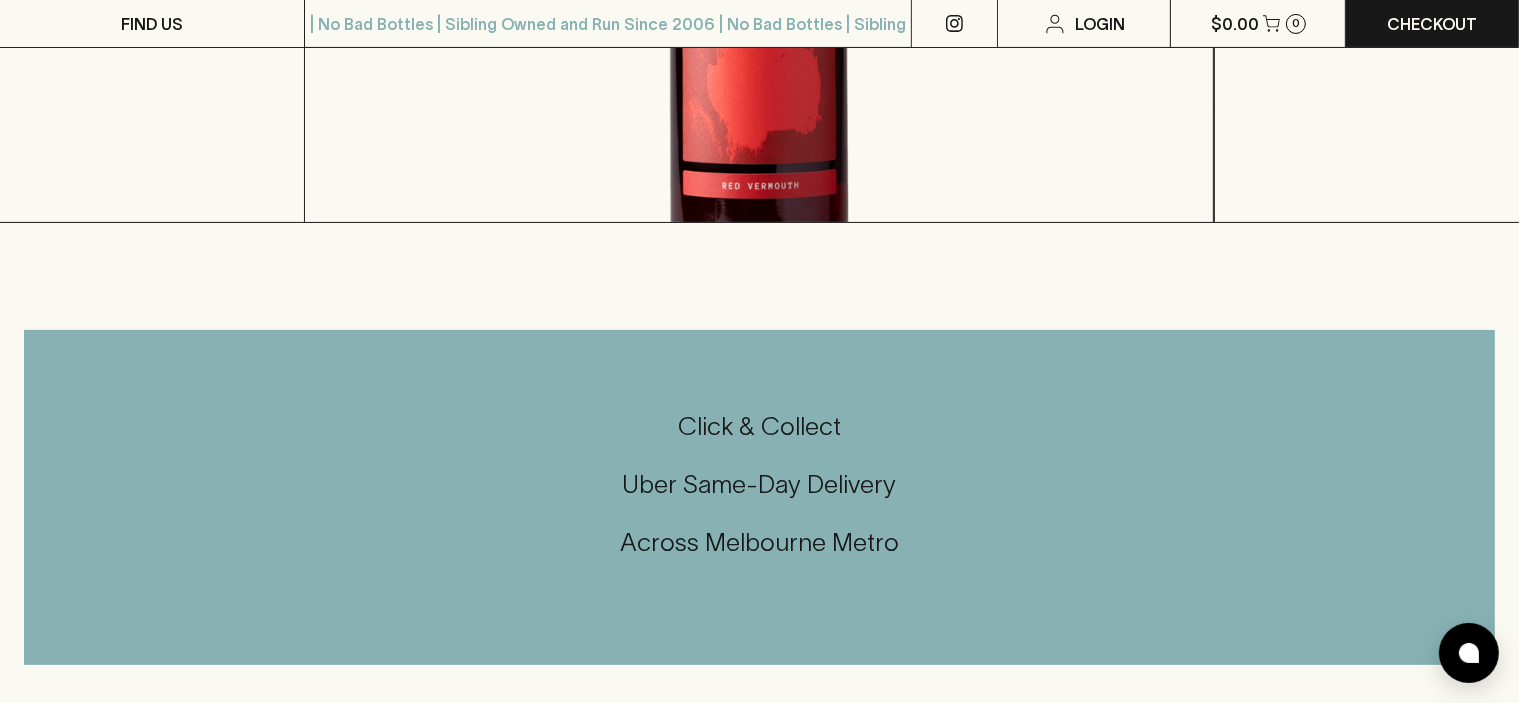 click on "In the words of [FIRST] [LAST] himself, this is "bloody bellissimo" An Aussie take on the much loved sweet red vermouths of their native Italy made with a base of Victorian Moscato and Shiraz. Drink it straight up, in a negroni or with a splash of soda, it's all buono!" at bounding box center [759, 25] 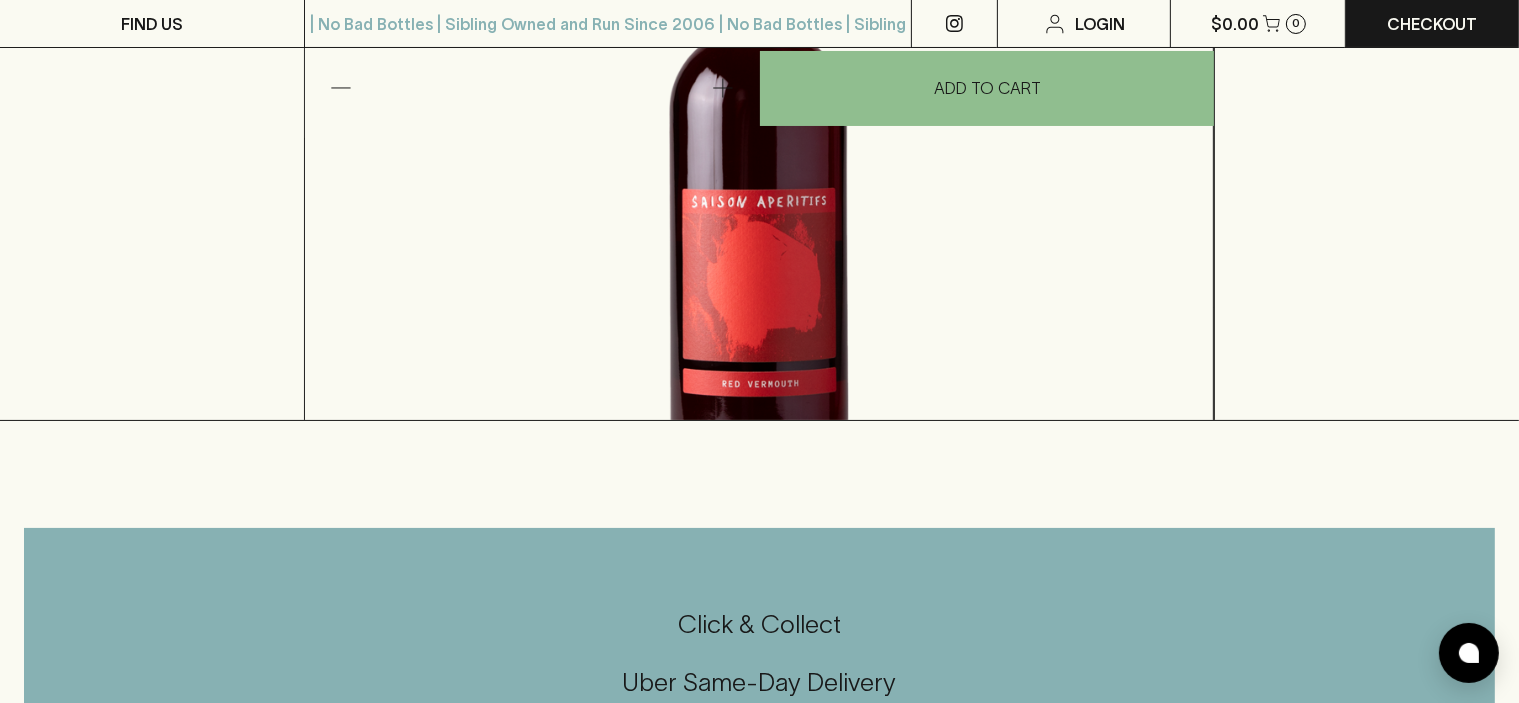 scroll, scrollTop: 200, scrollLeft: 0, axis: vertical 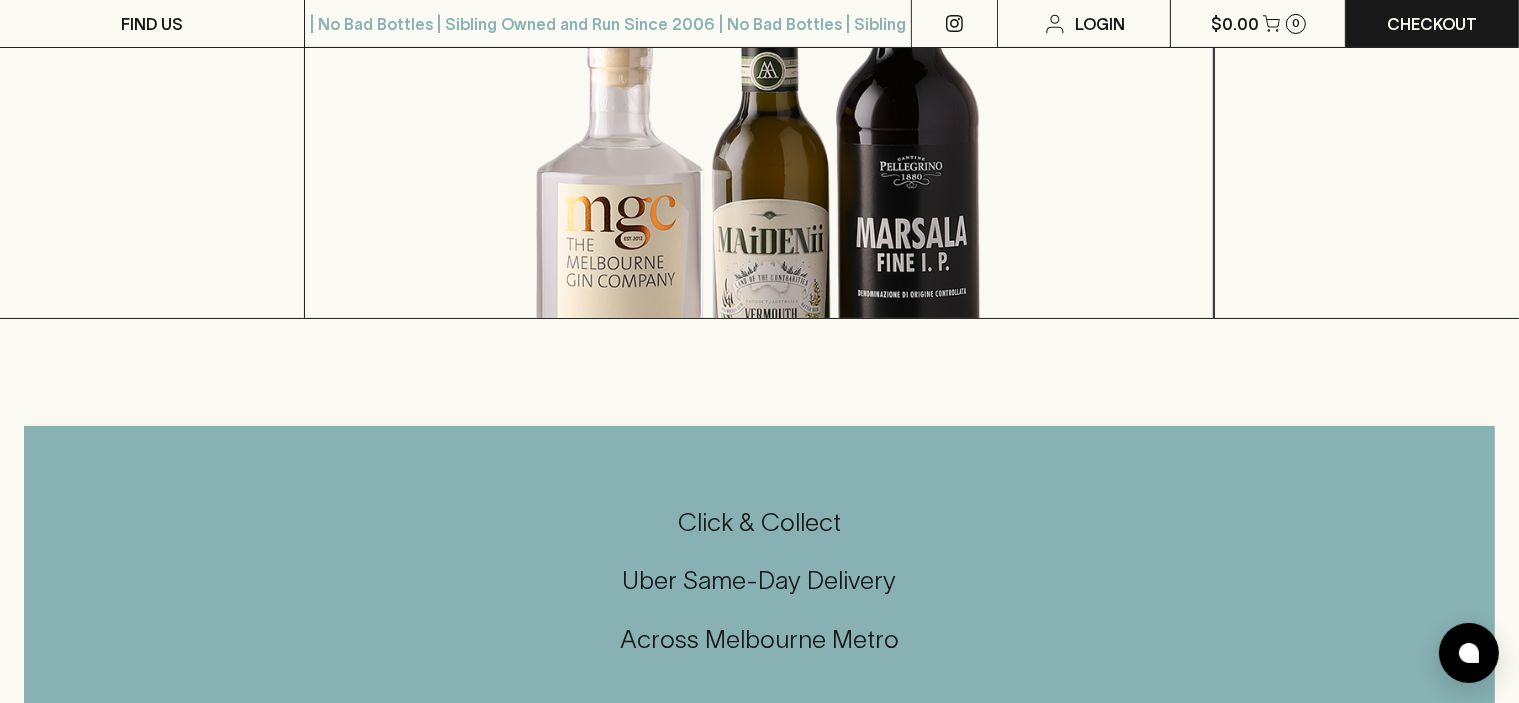 click on "Show More" at bounding box center (370, 169) 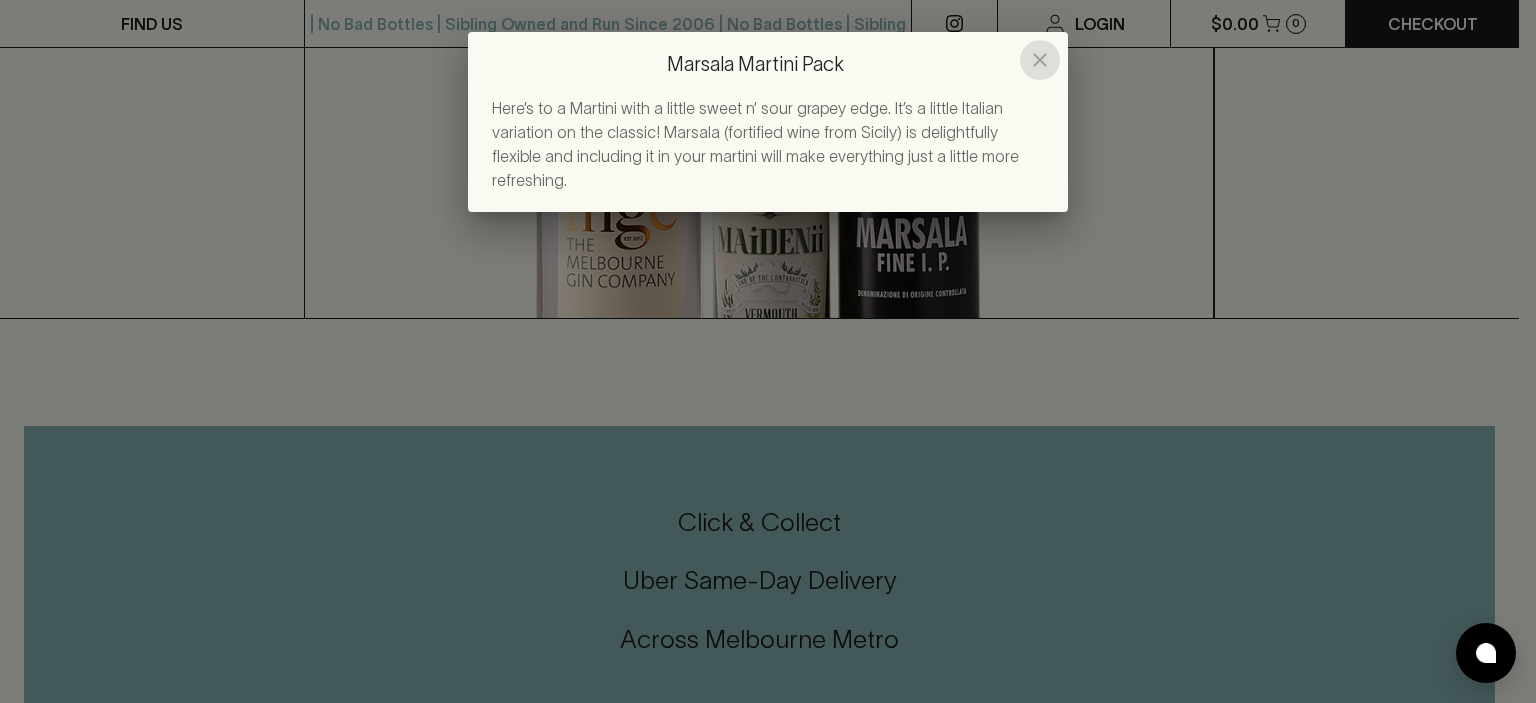 click 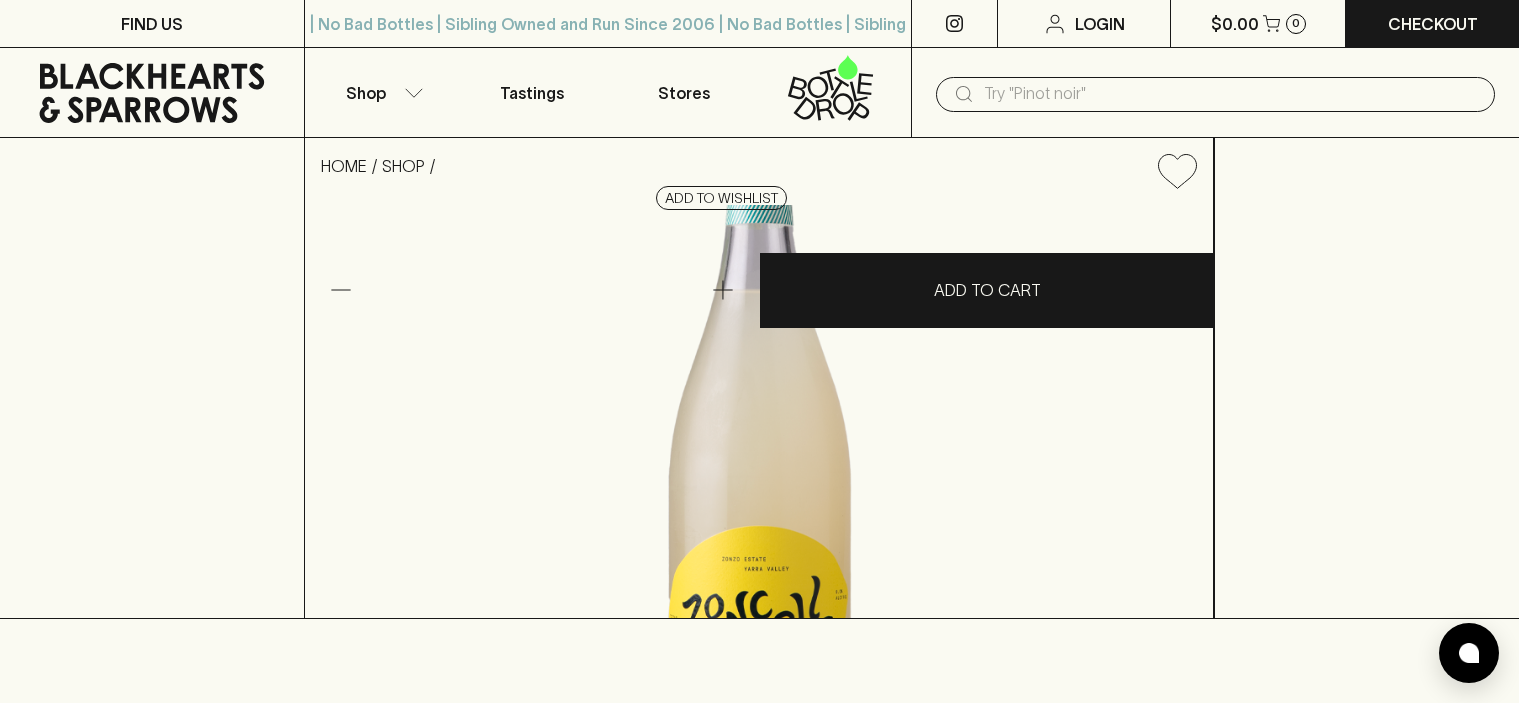 scroll, scrollTop: 0, scrollLeft: 0, axis: both 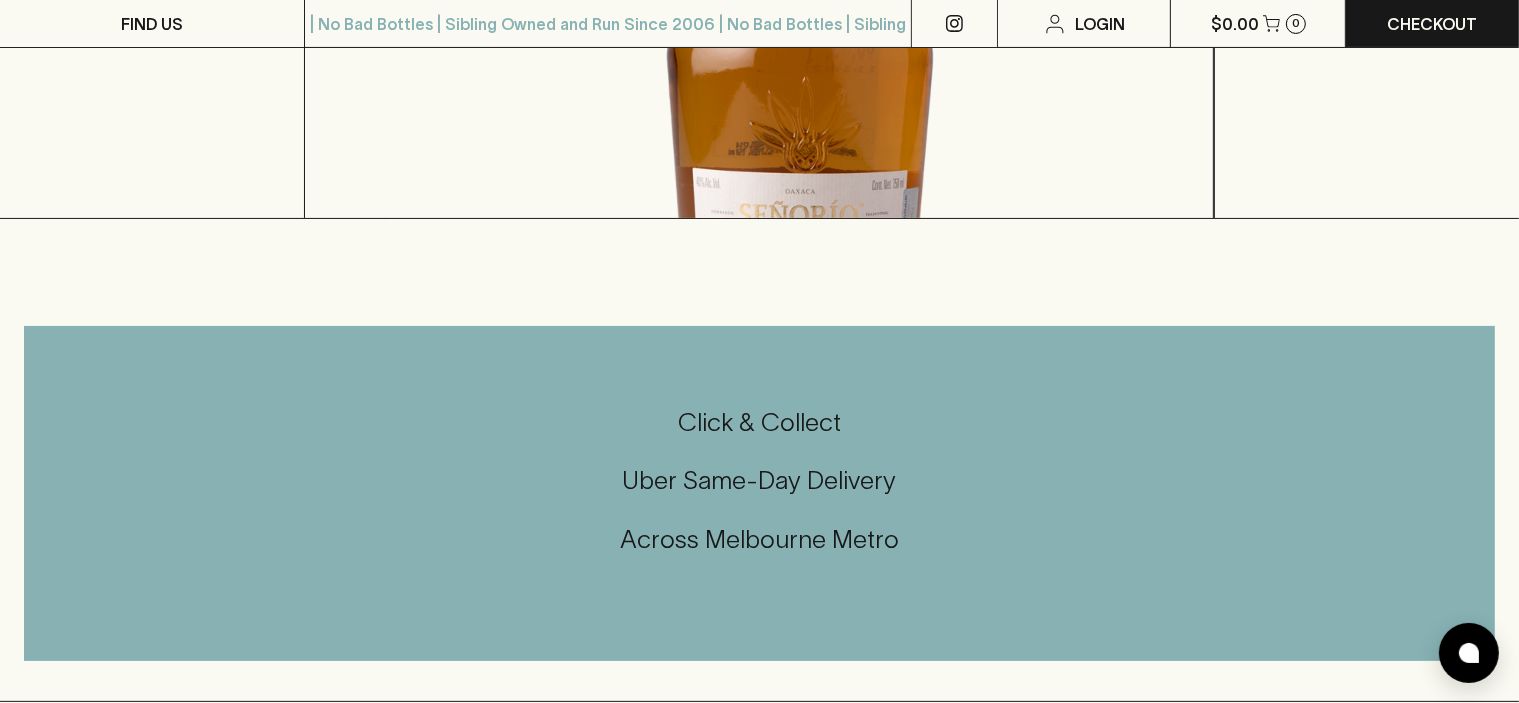 drag, startPoint x: 1087, startPoint y: 483, endPoint x: 1160, endPoint y: 476, distance: 73.33485 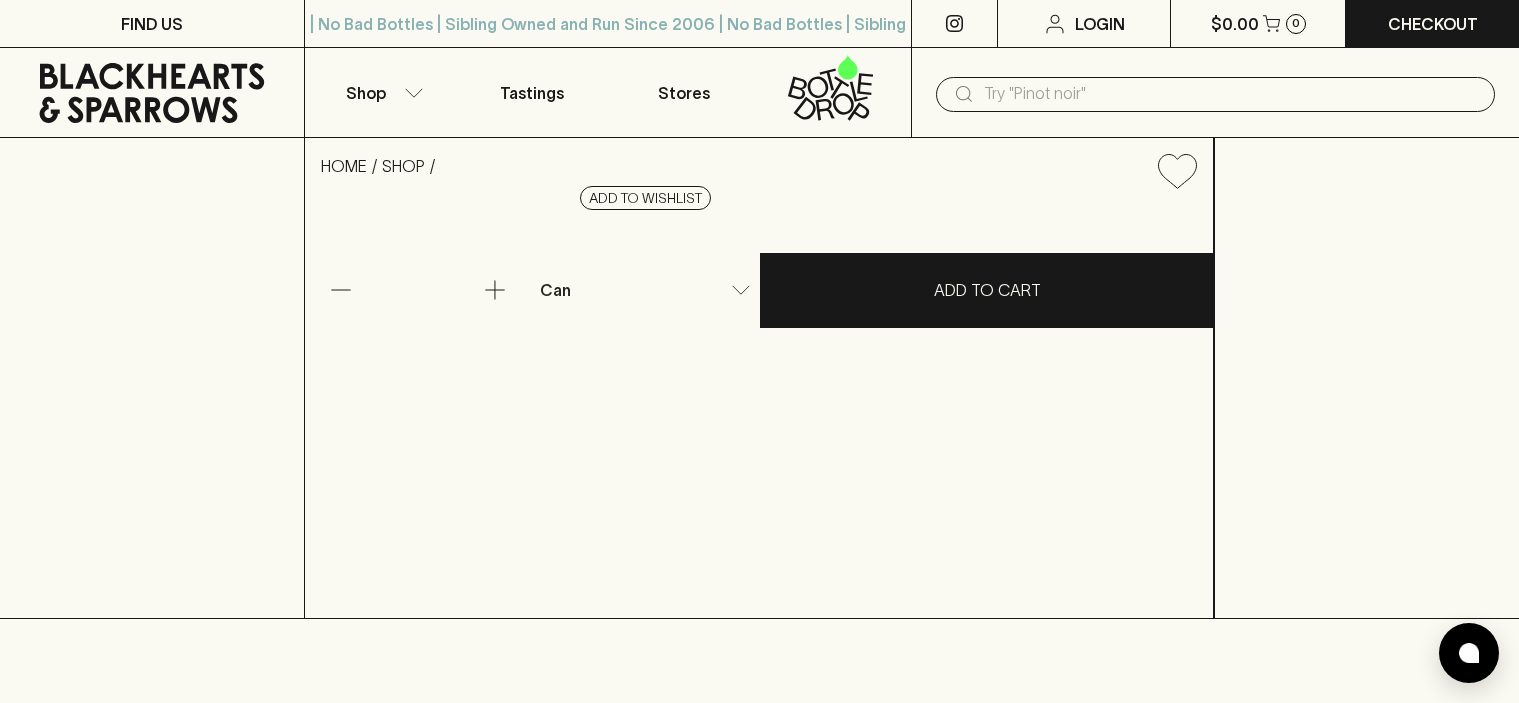 scroll, scrollTop: 0, scrollLeft: 0, axis: both 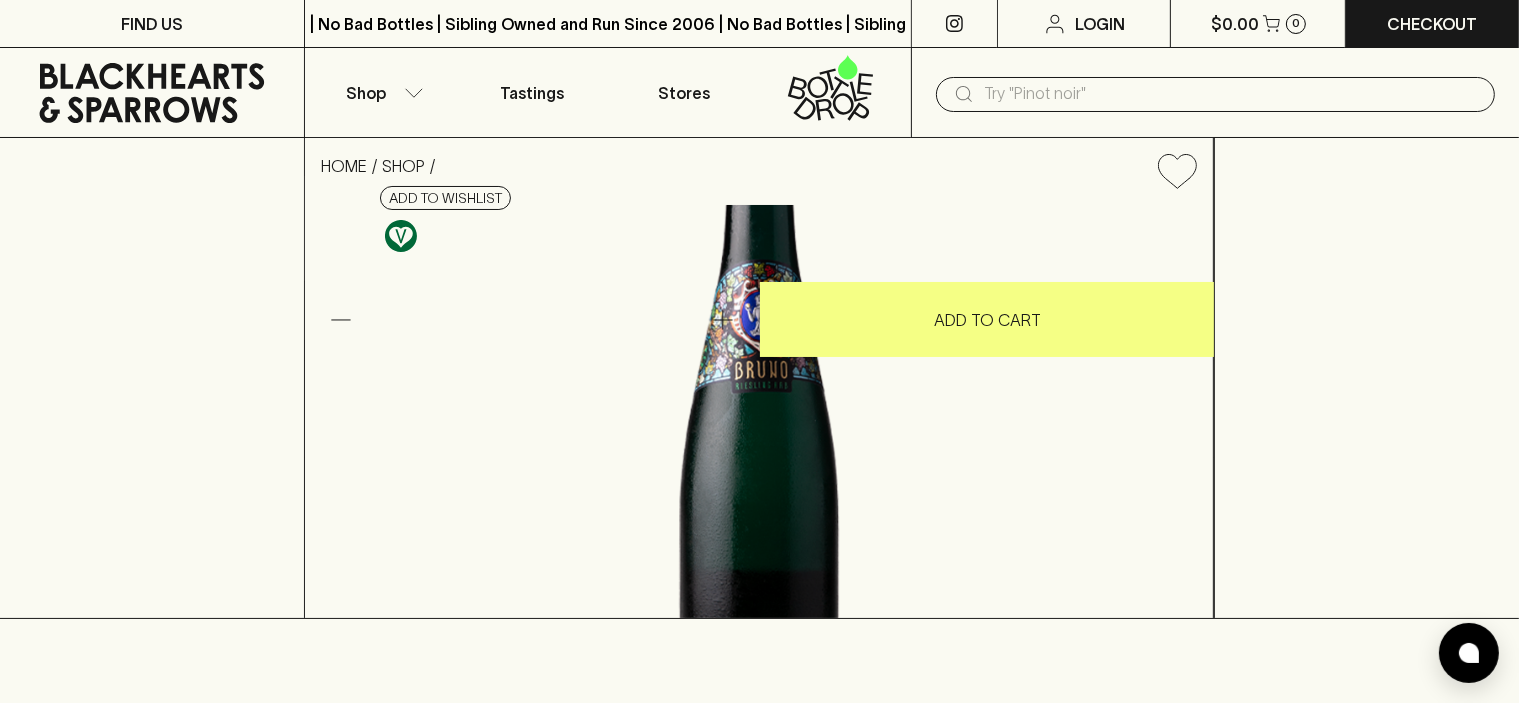 click on "HOME SHOP Karthauserhof Bruno Riesling Kabinett Feinherb 2020 $55.00 Add to wishlist 10% discount  when purchasing 6 or more   bottles 1 ADD TO CART Check Stock In Store Super minerals, like the kind people fly to Iceland to bathe in. Okay okay, this won't get your skin glowing, but it will have you smiling thanks to all the crispiness that’s rounded out with a lil blackcurrant juiciness – trademark [REGION]. About  Karthauserhof Bruno Riesling Kabinett Feinherb 2020 What Am I? White Wine, Riesling Where Am I From? [COUNTRY], [REGION] Body Medium Dietary Vegan Drinkability Impress" at bounding box center [759, 378] 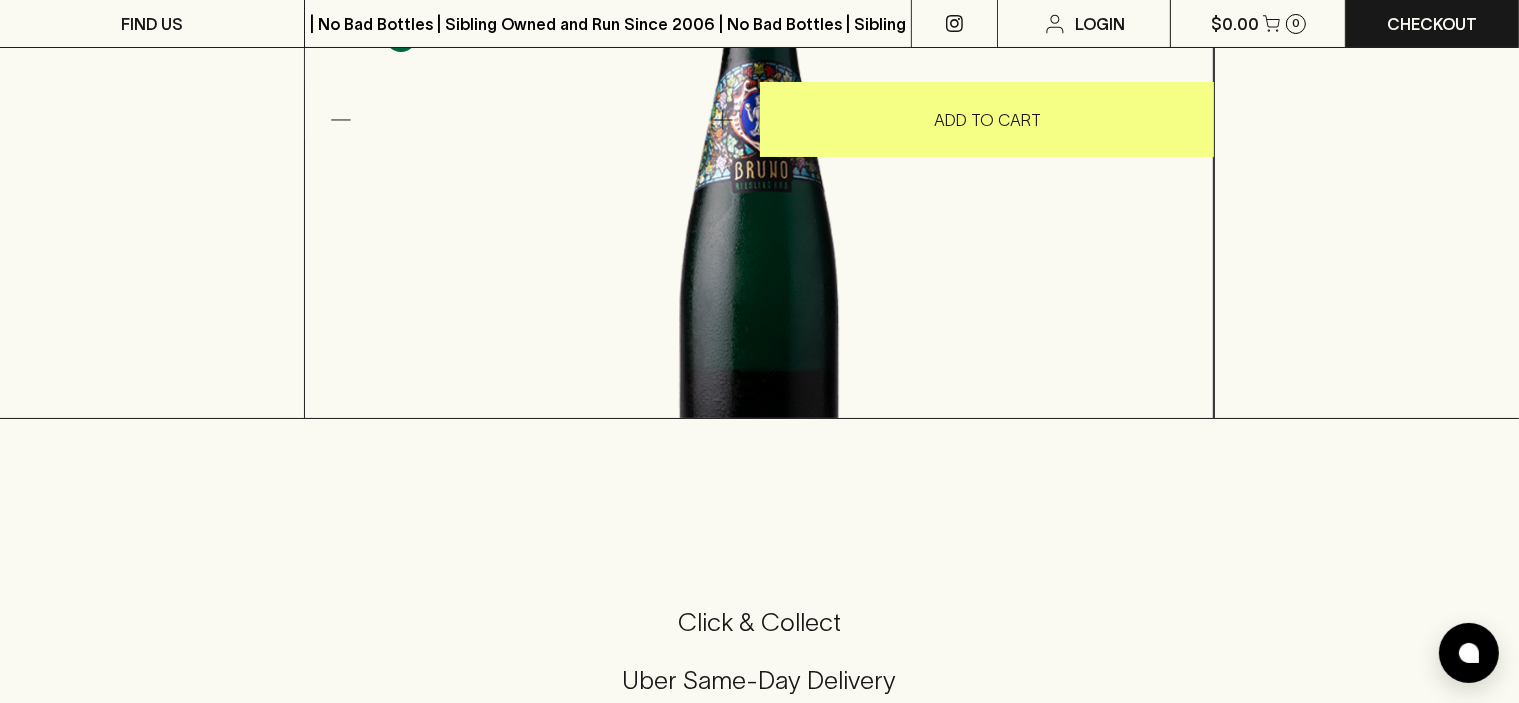 scroll, scrollTop: 0, scrollLeft: 0, axis: both 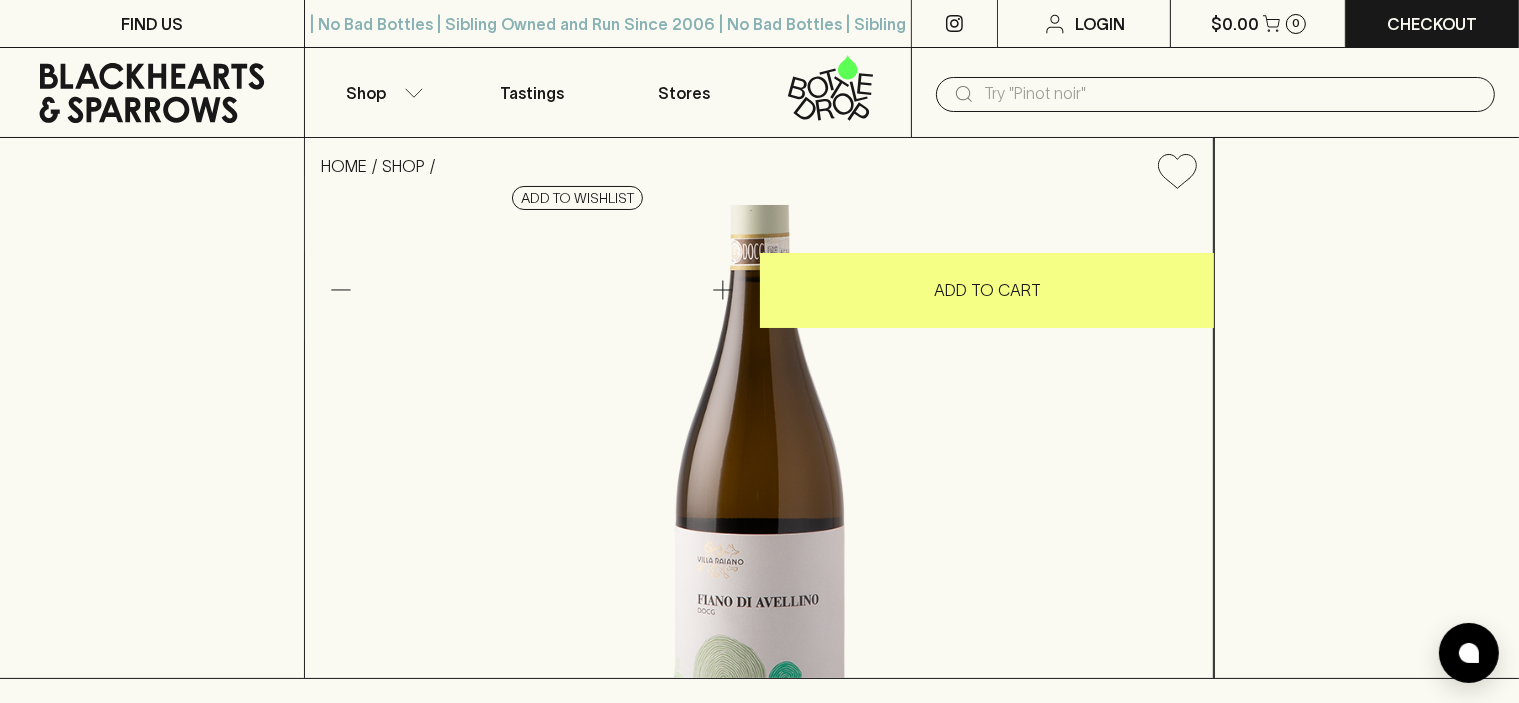 click on "Villa Raiano Fiano de Avellino 2022 $49.00 Add to wishlist 10% discount when purchasing 6 or more bottles" at bounding box center (759, 195) 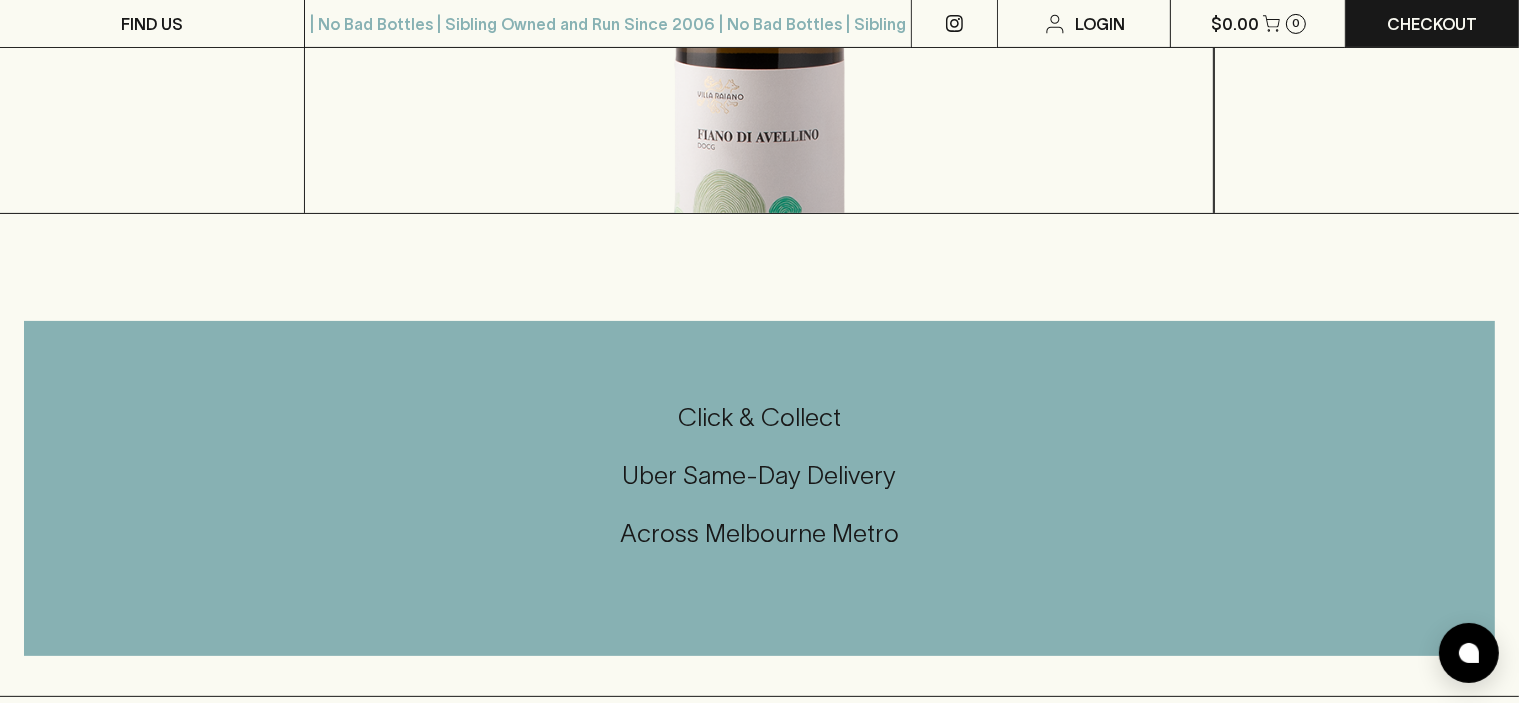 scroll, scrollTop: 500, scrollLeft: 0, axis: vertical 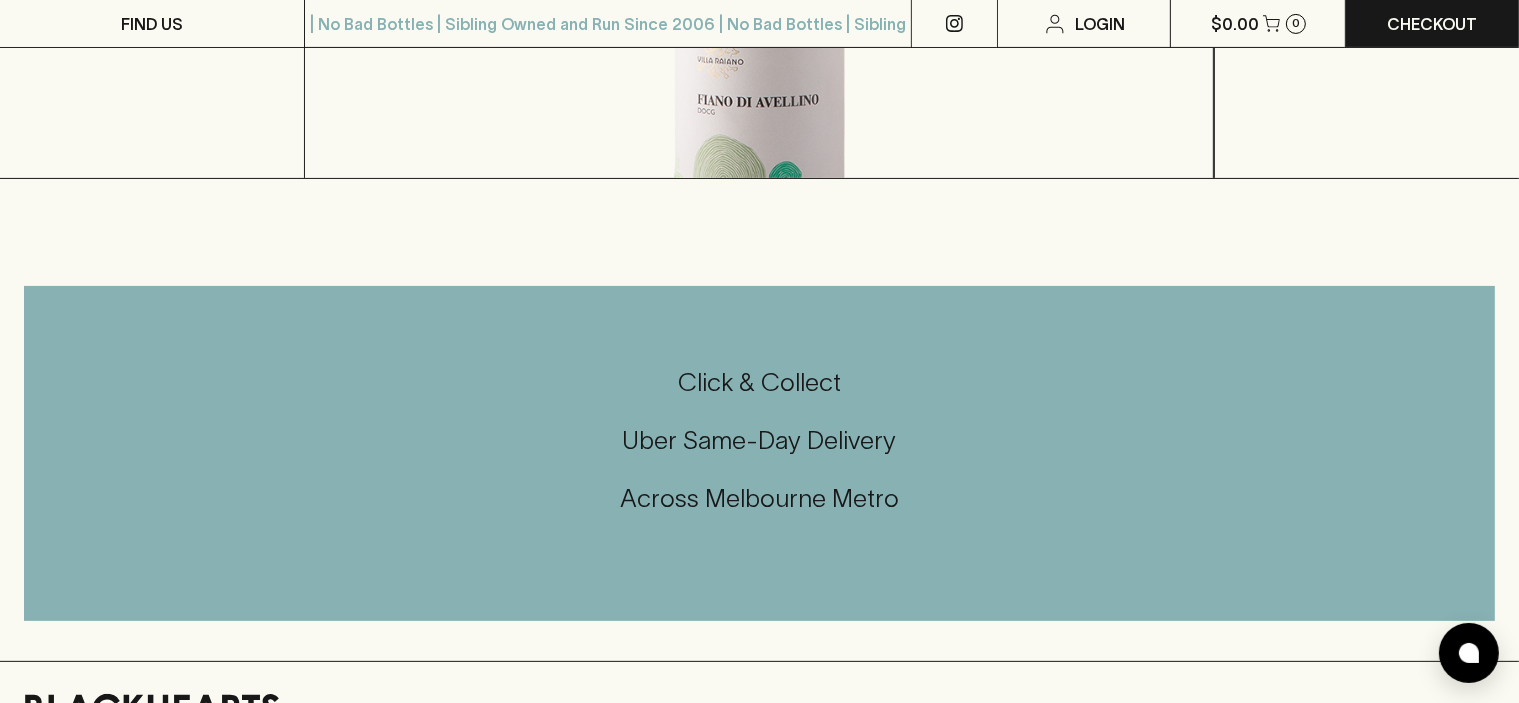 click on "Textural green pears and a volcanic sulphur note that gives just crumbly edge of reductiveness which’ll be gone by your second glass. This is punchy and a chiseled with a long line of acidic drive. Yum. Show More" at bounding box center [759, -95] 